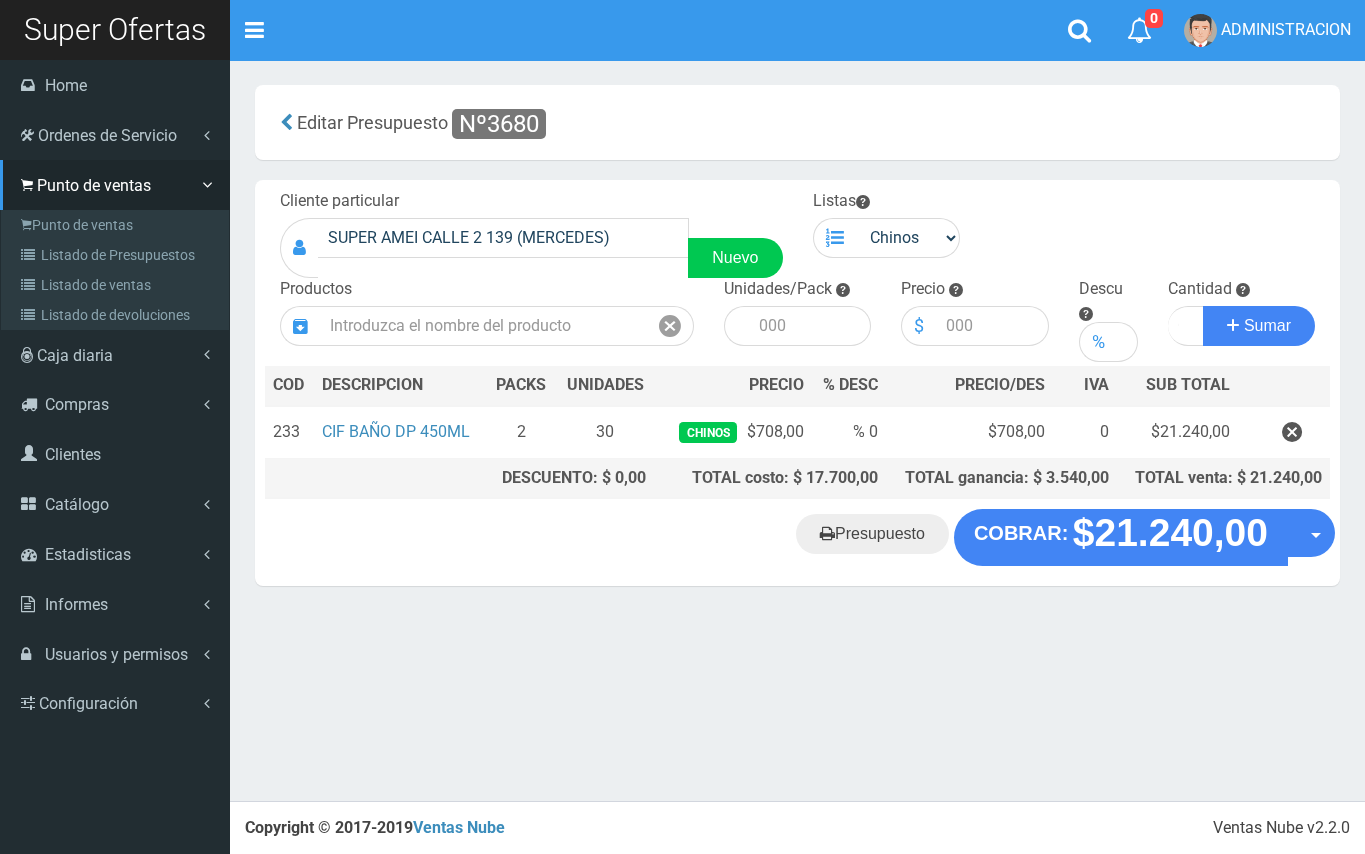scroll, scrollTop: 0, scrollLeft: 0, axis: both 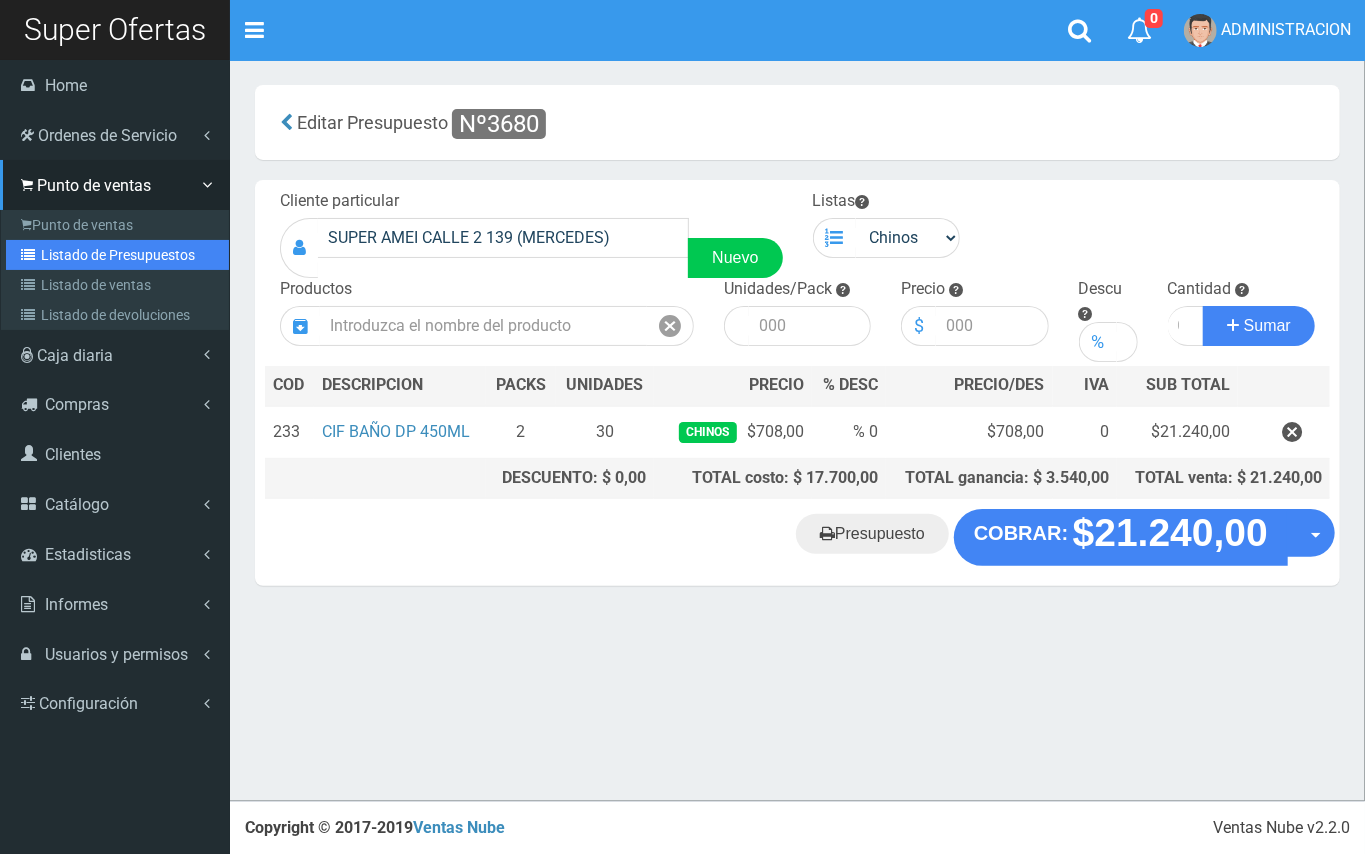click on "Listado de Presupuestos" at bounding box center [117, 255] 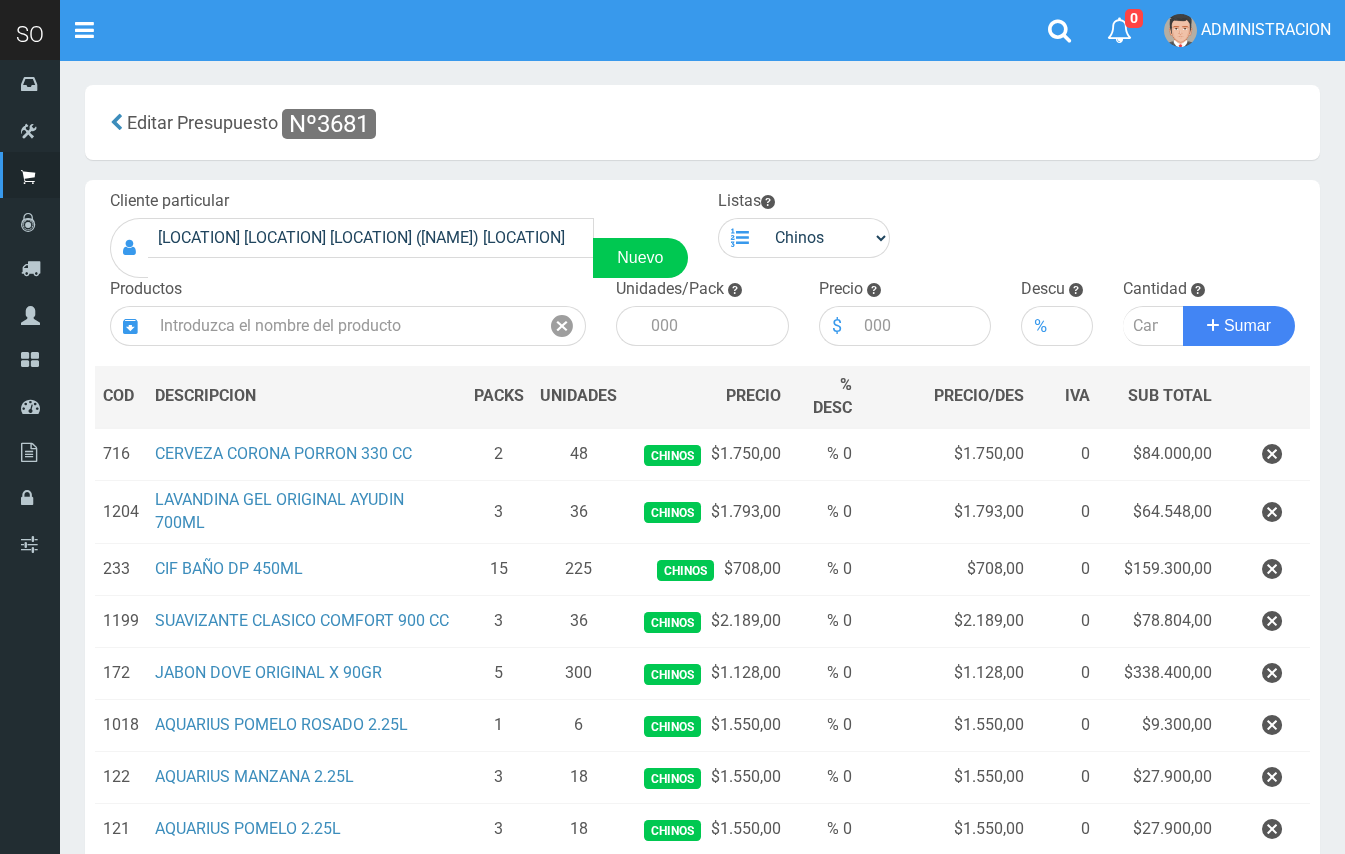 scroll, scrollTop: 250, scrollLeft: 0, axis: vertical 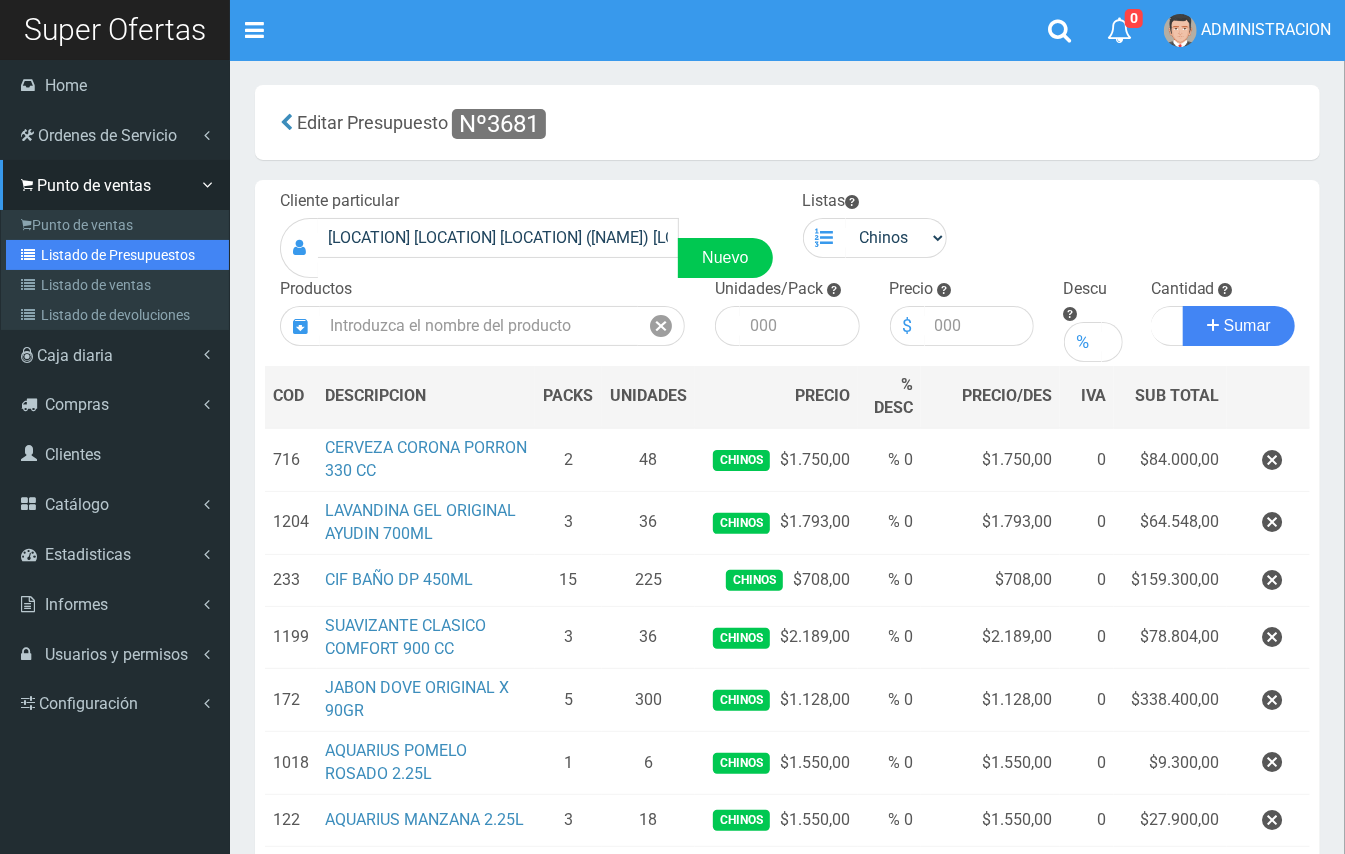 click on "Listado de Presupuestos" at bounding box center (117, 255) 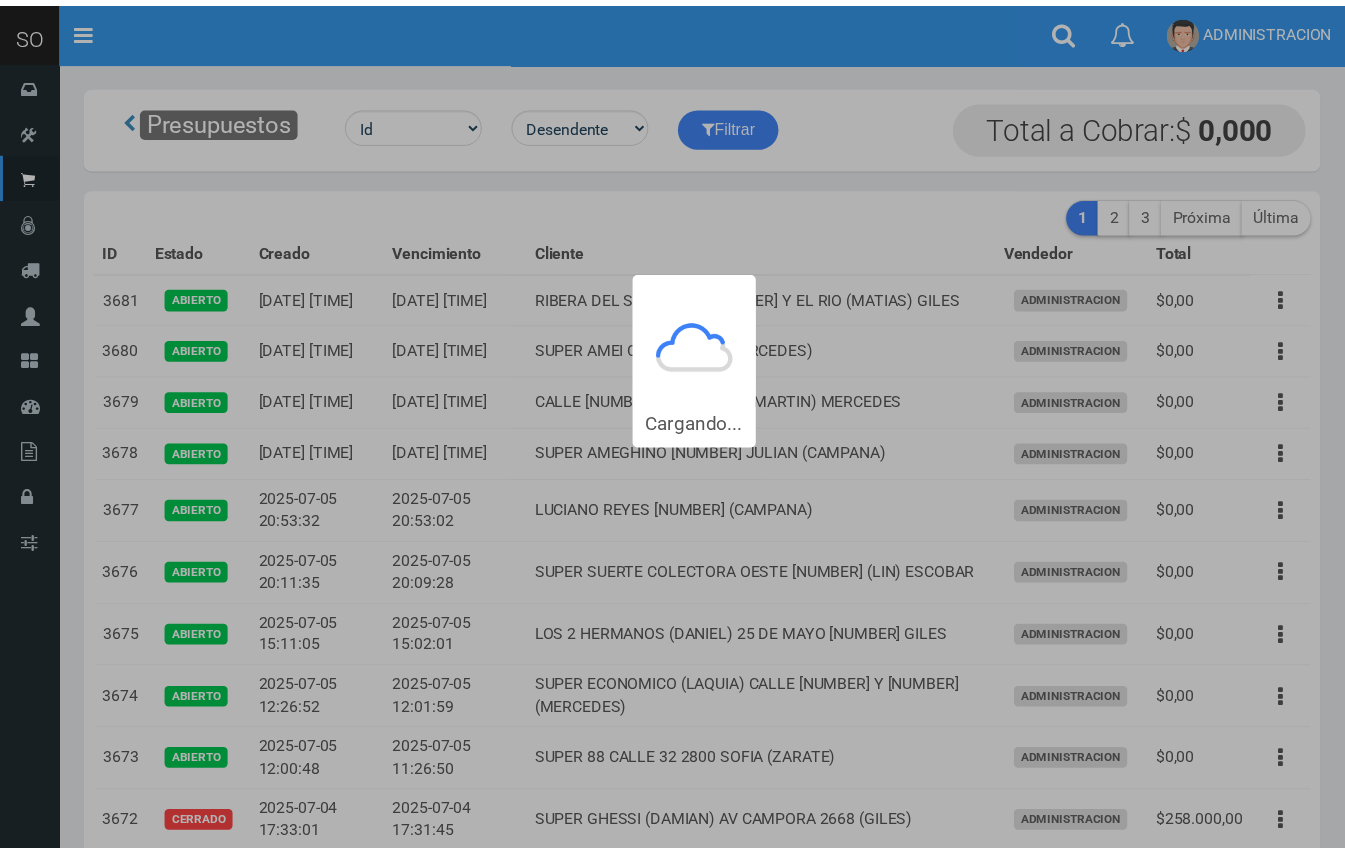 scroll, scrollTop: 0, scrollLeft: 0, axis: both 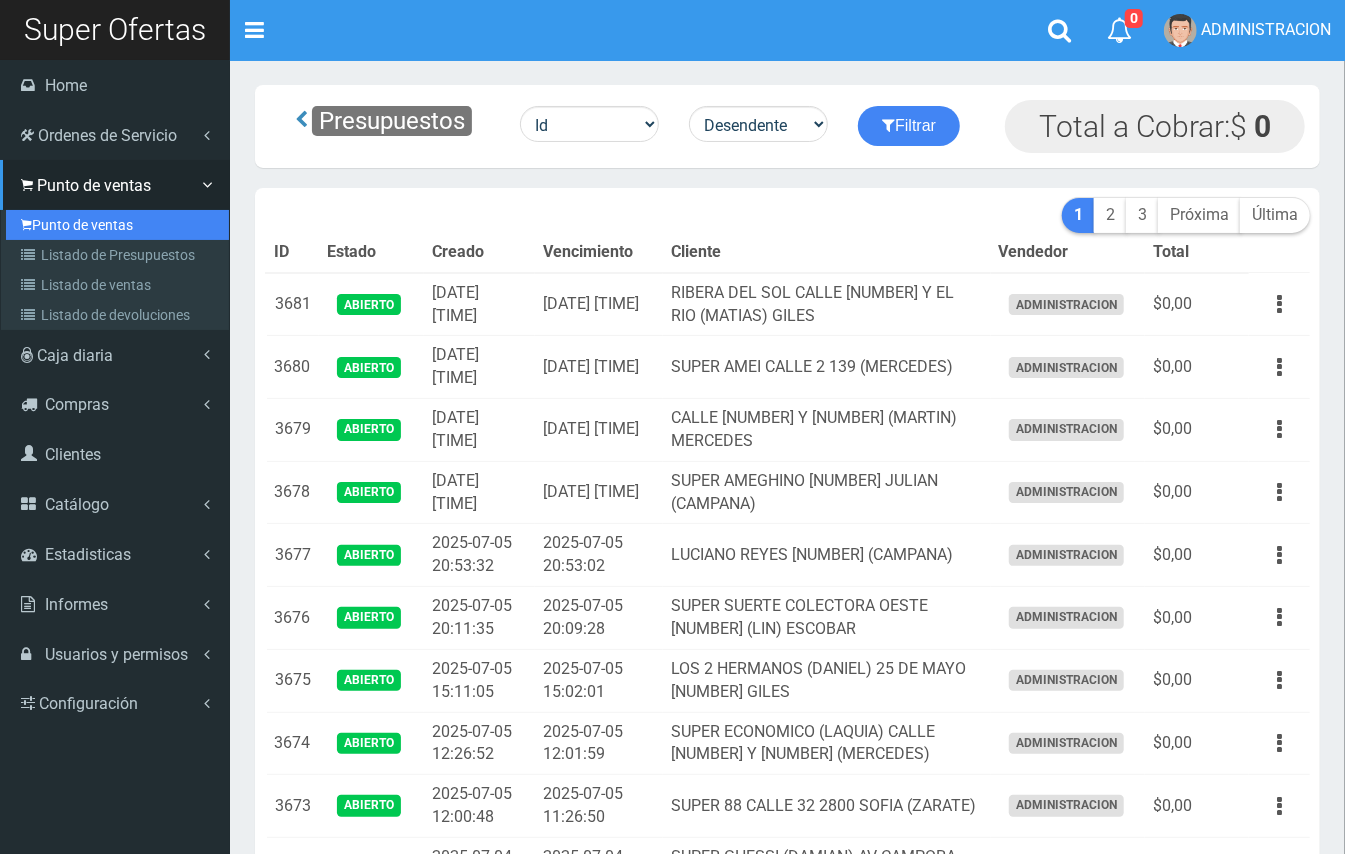 click on "Punto de ventas" at bounding box center [117, 225] 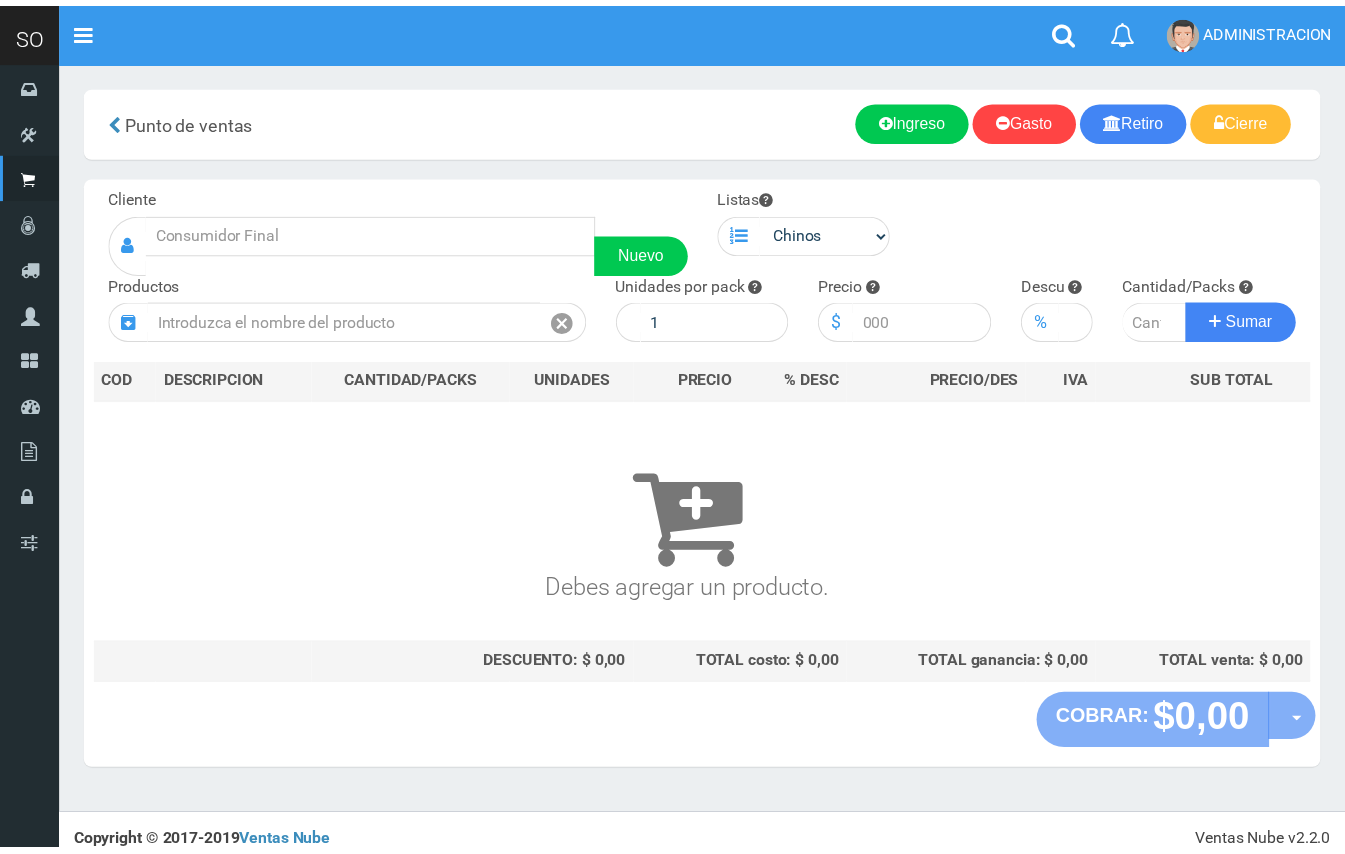scroll, scrollTop: 0, scrollLeft: 0, axis: both 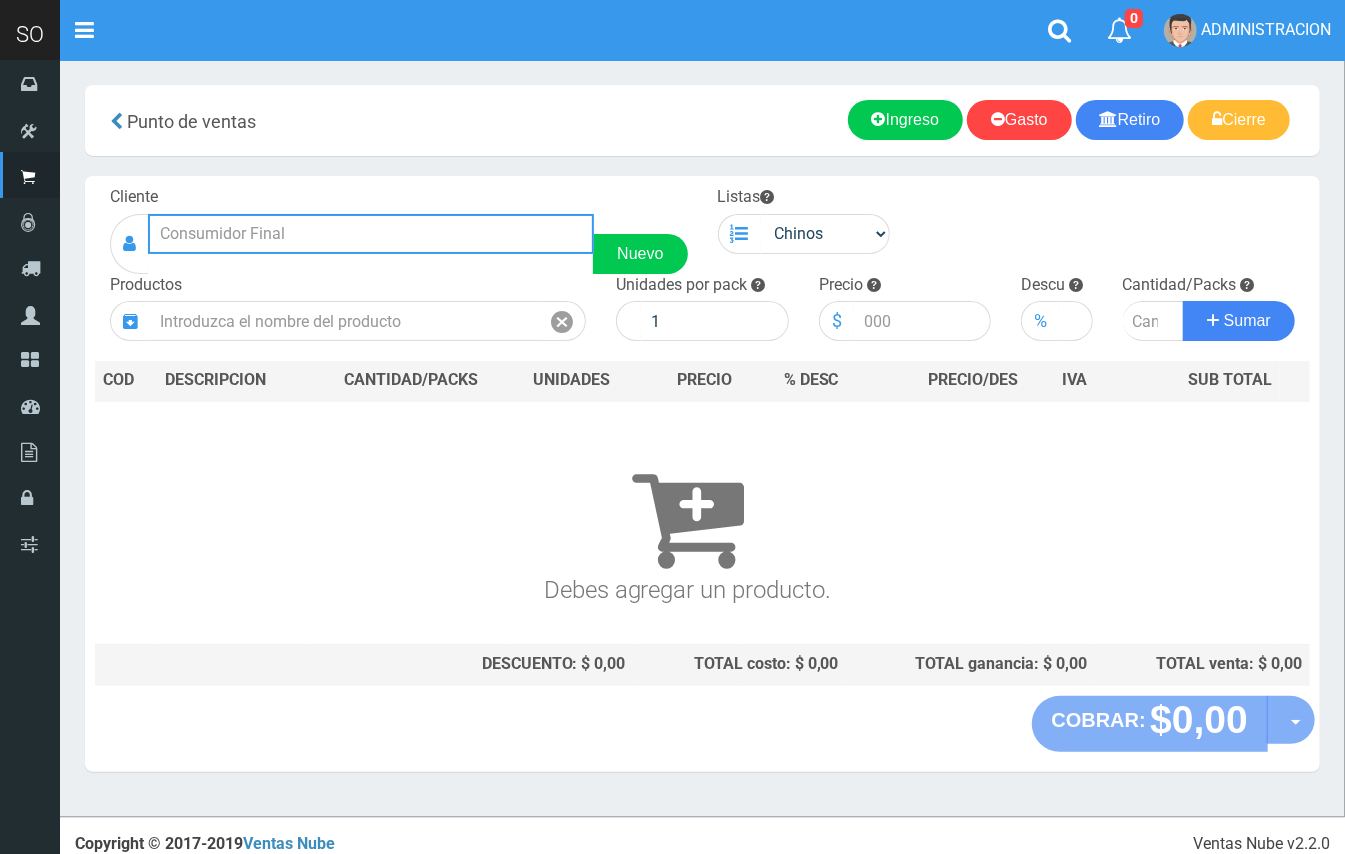 drag, startPoint x: 232, startPoint y: 234, endPoint x: 233, endPoint y: 30, distance: 204.00246 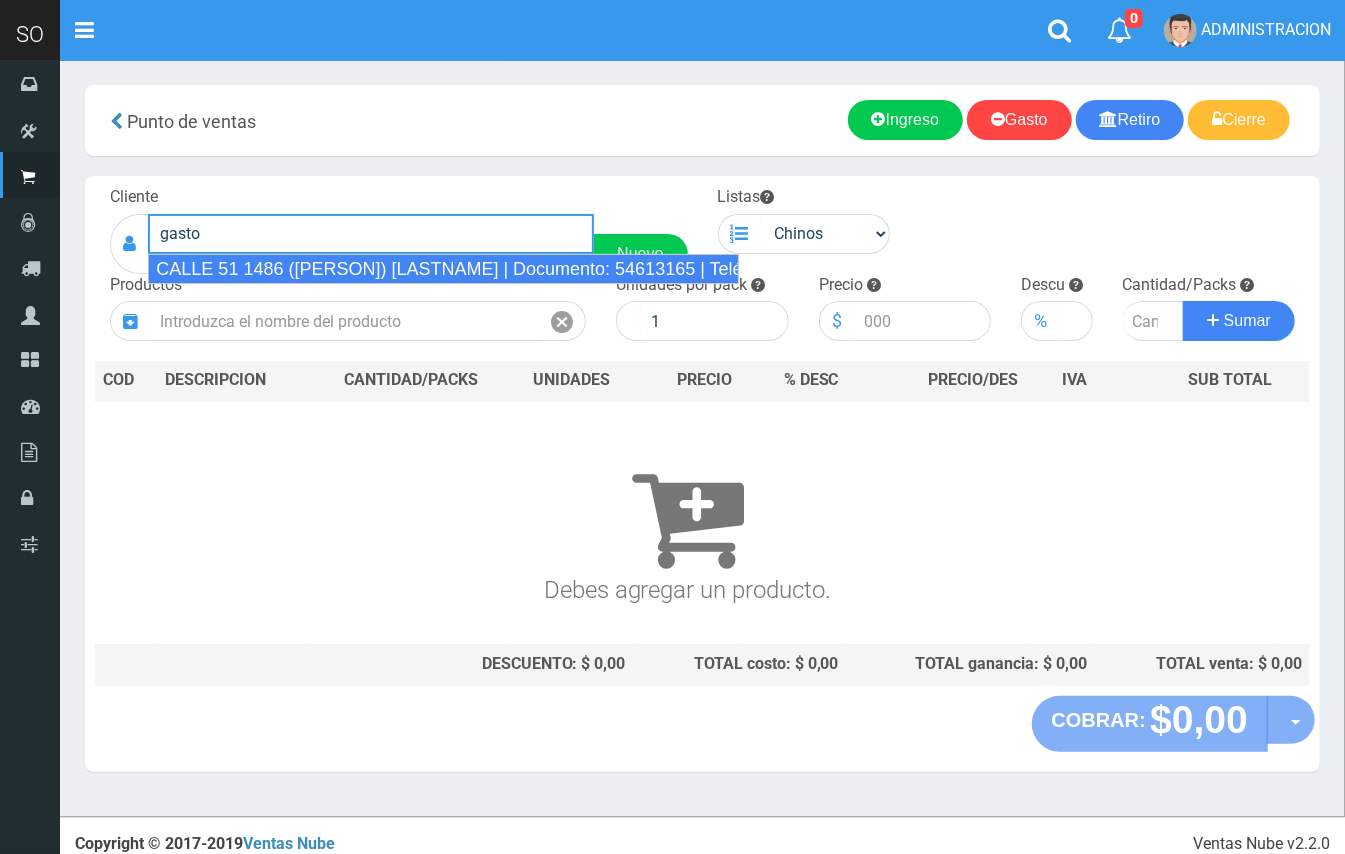click on "CALLE 51 1486 (GASTON) GILES | Documento: 54613165 | Teléfono:" at bounding box center [443, 269] 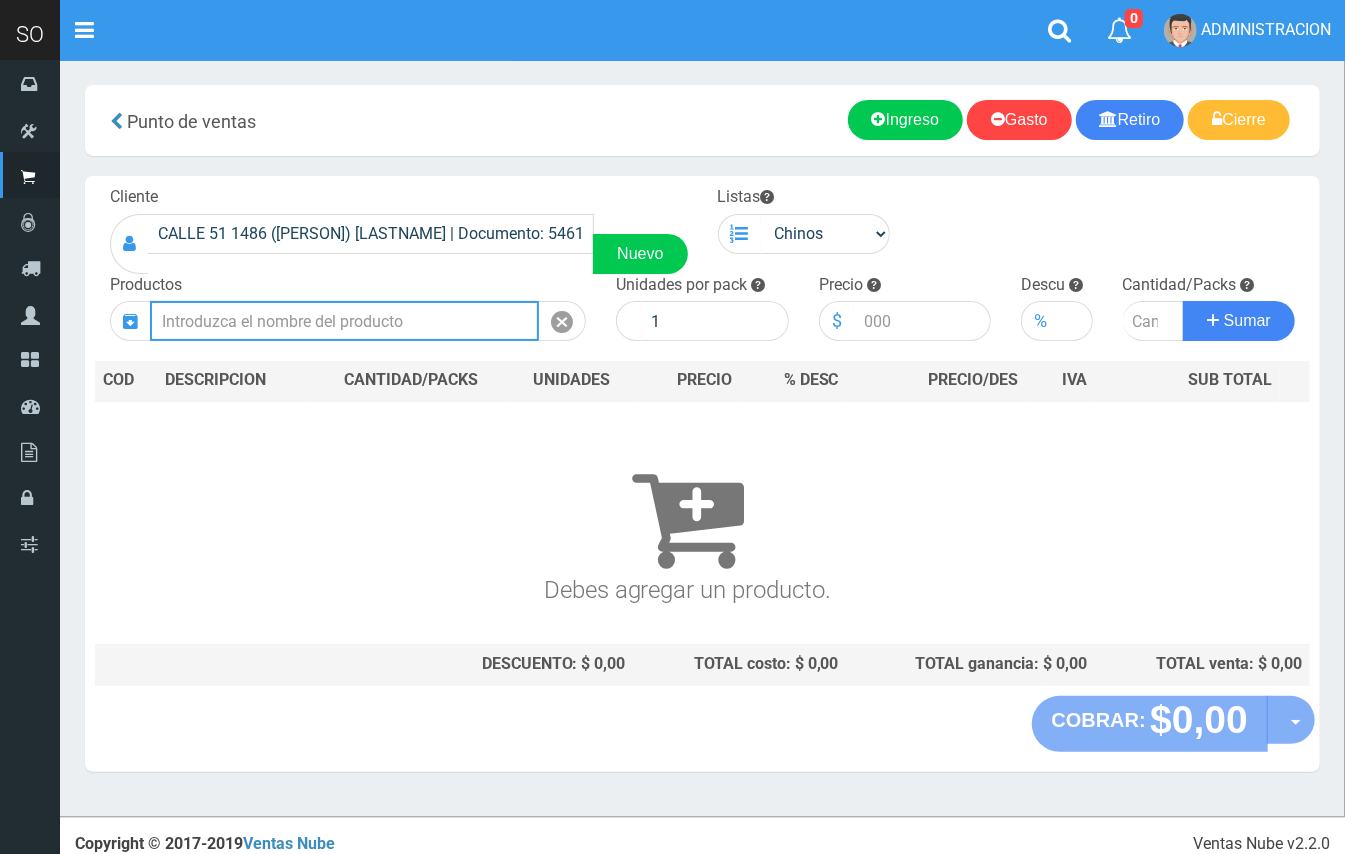 drag, startPoint x: 346, startPoint y: 322, endPoint x: 272, endPoint y: 20, distance: 310.93408 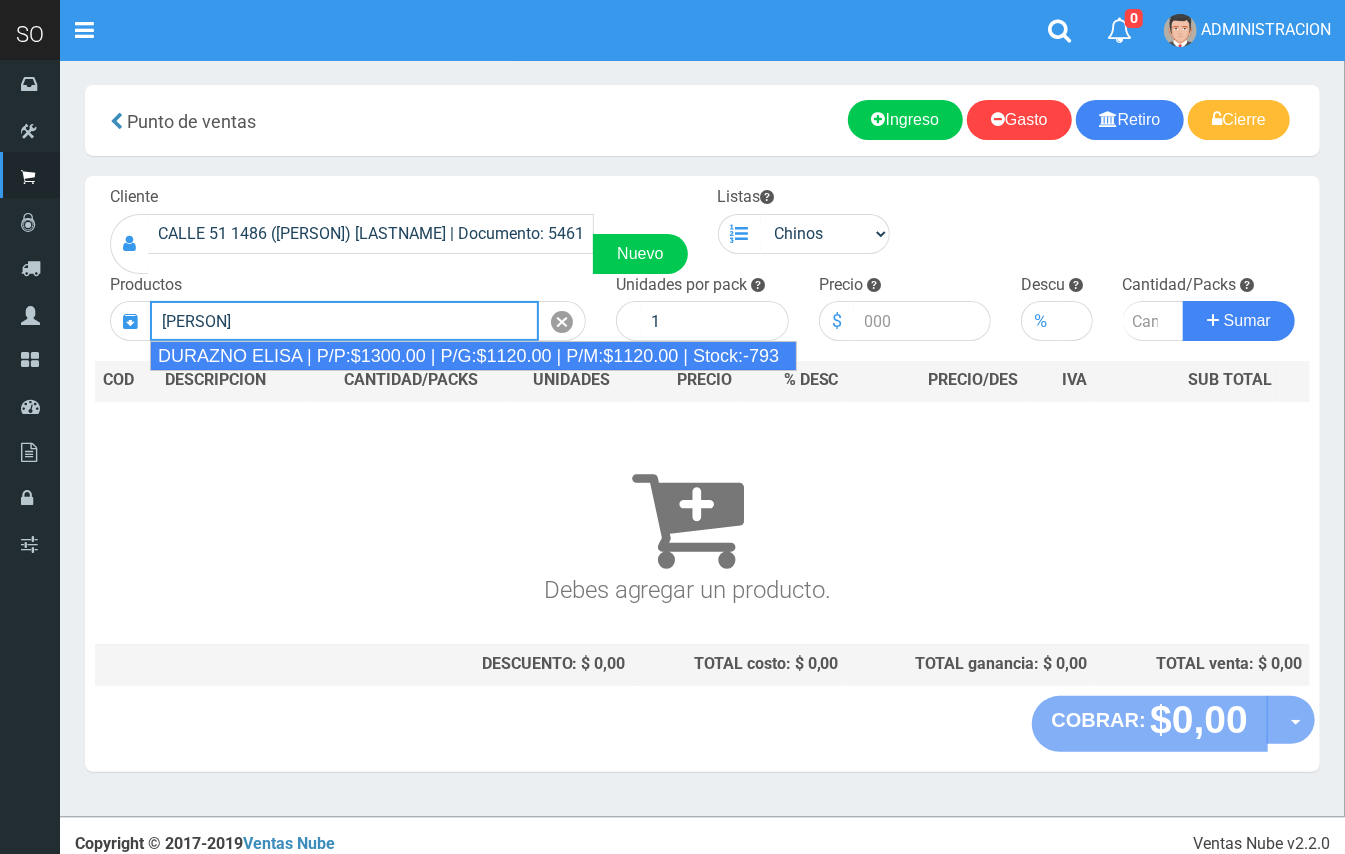 click on "DURAZNO ELISA  | P/P:$1300.00 | P/G:$1120.00 | P/M:$1120.00 | Stock:-793" at bounding box center [473, 356] 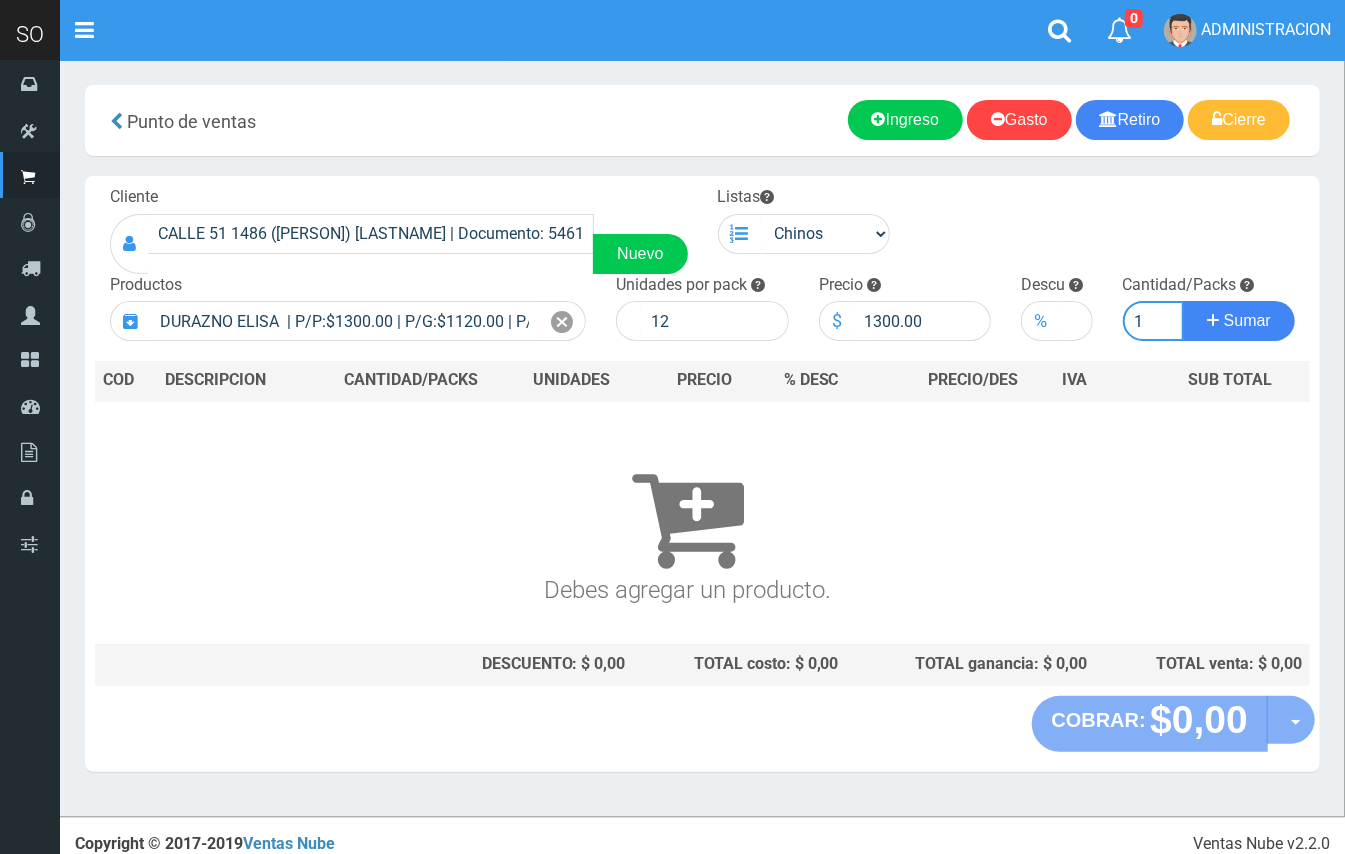 type on "1" 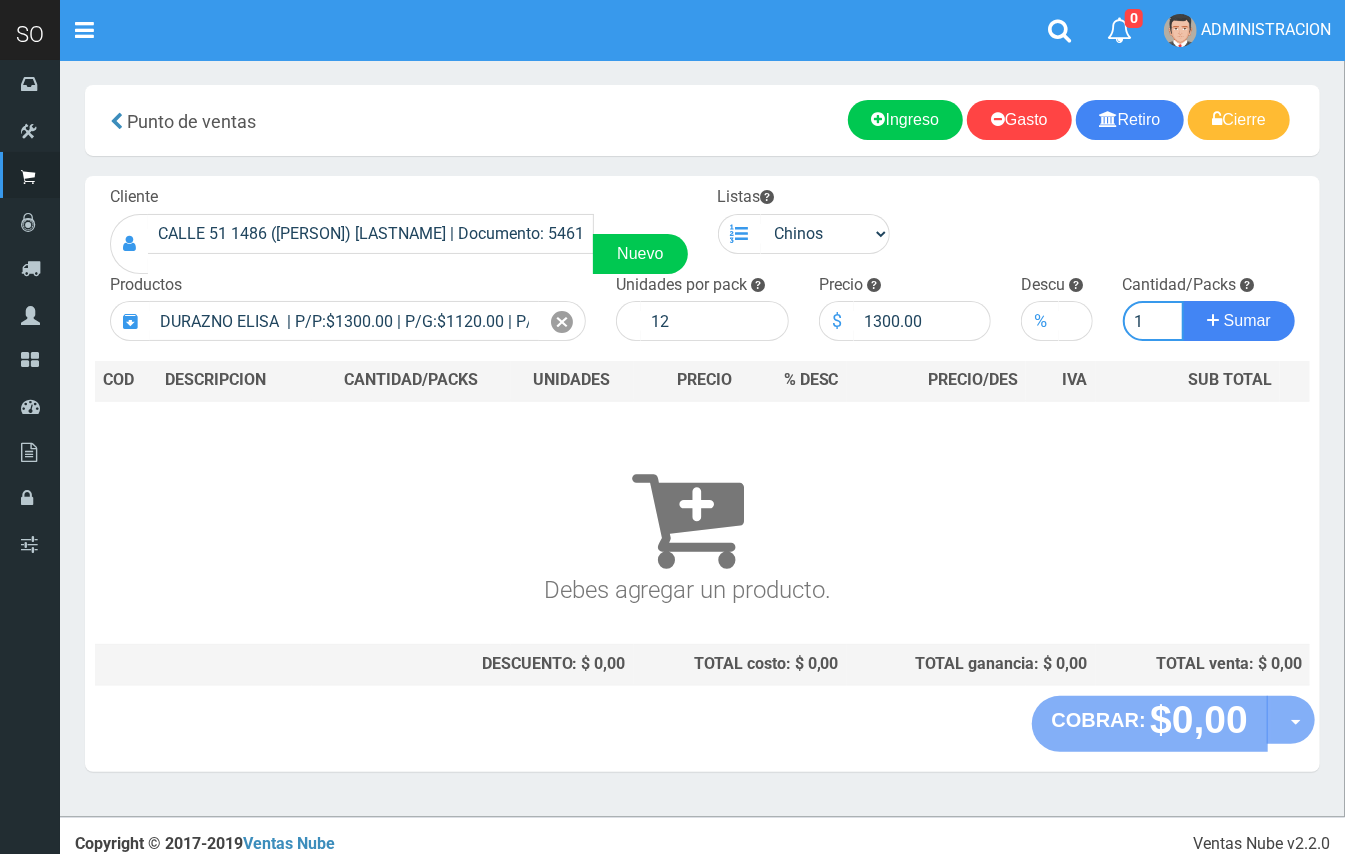 click on "Sumar" at bounding box center (1239, 321) 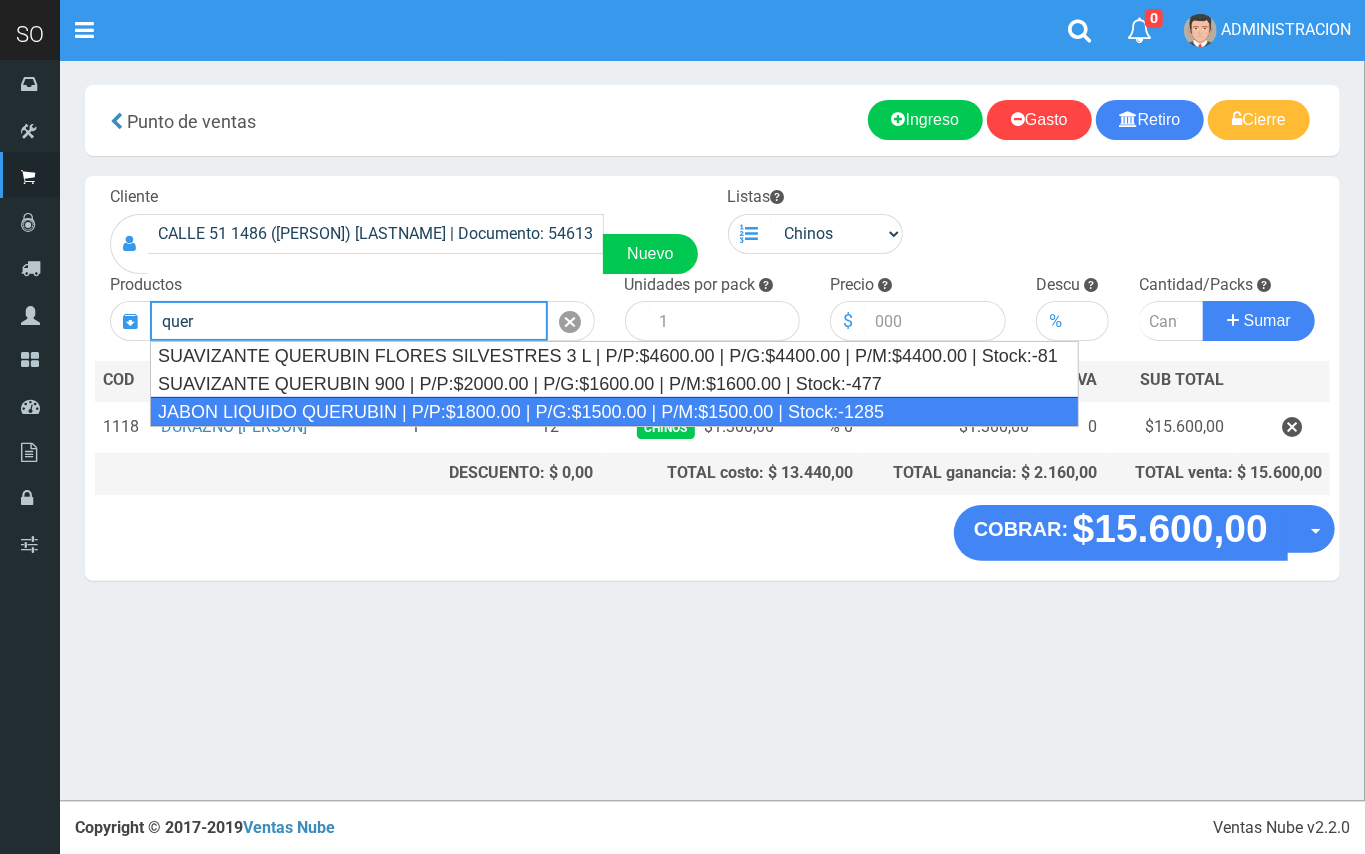 click on "JABON LIQUIDO QUERUBIN | P/P:$1800.00 | P/G:$1500.00 | P/M:$1500.00 | Stock:-1285" at bounding box center [614, 412] 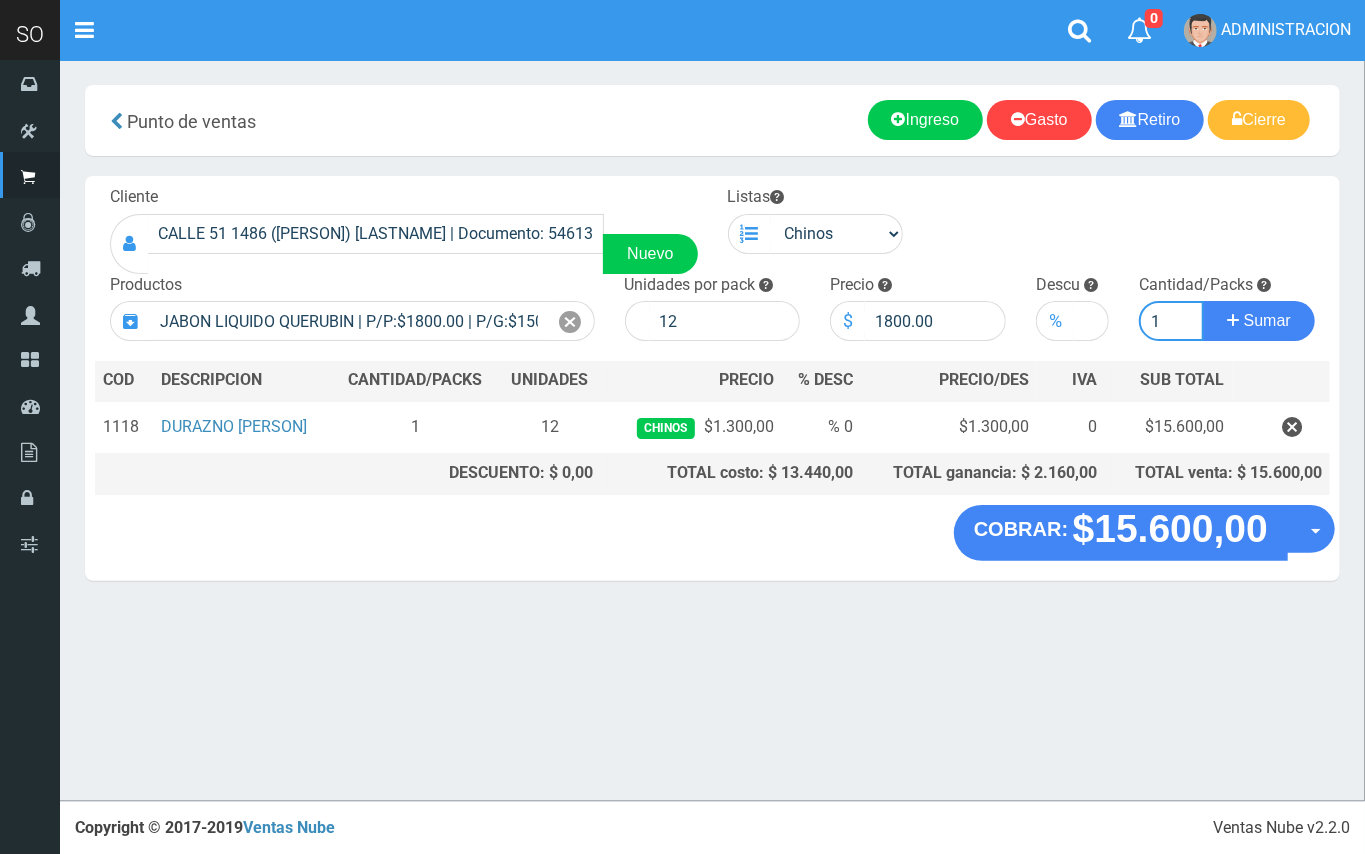 type on "1" 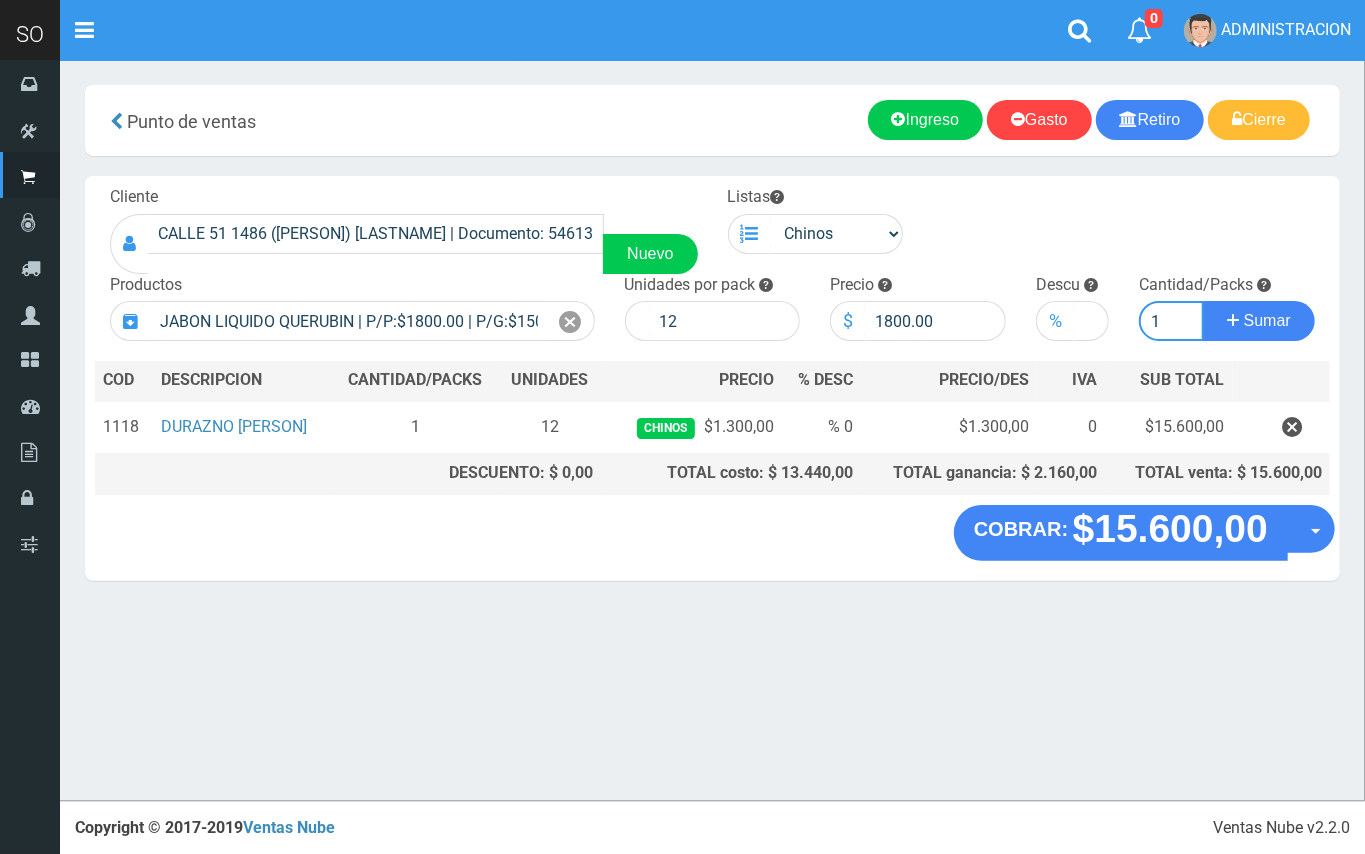 click on "Sumar" at bounding box center (1259, 321) 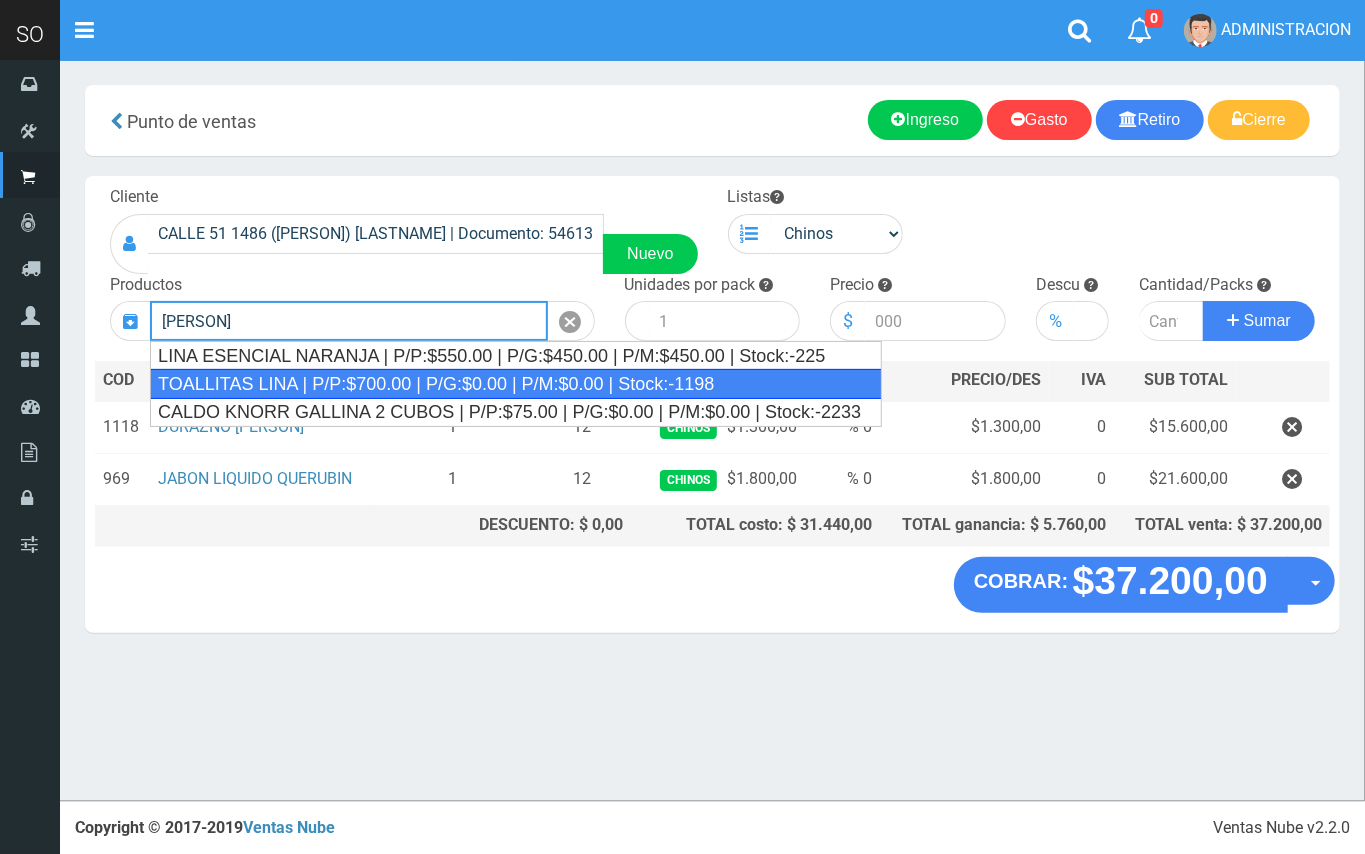 click on "TOALLITAS LINA | P/P:$700.00 | P/G:$0.00 | P/M:$0.00 | Stock:-1198" at bounding box center [516, 384] 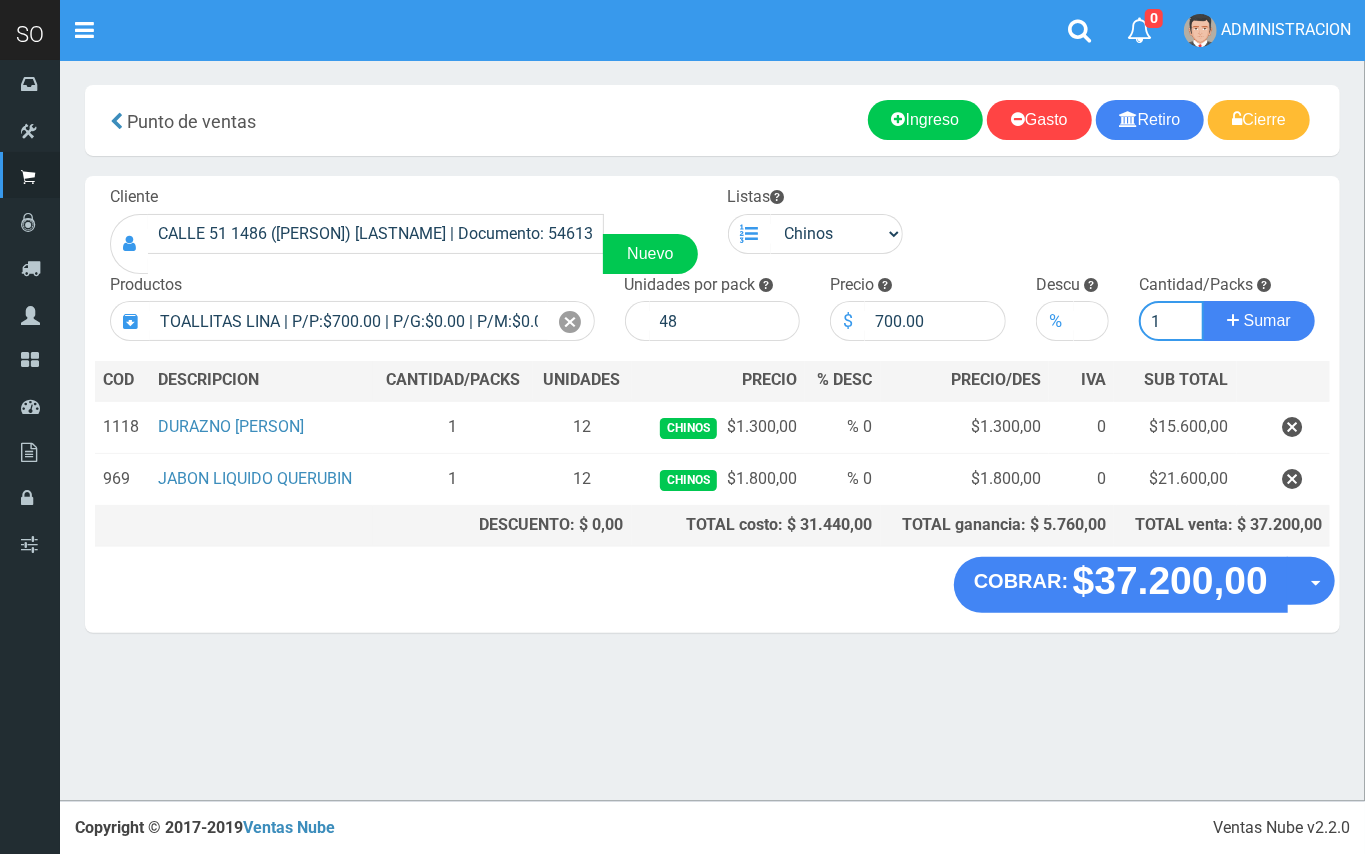 type on "1" 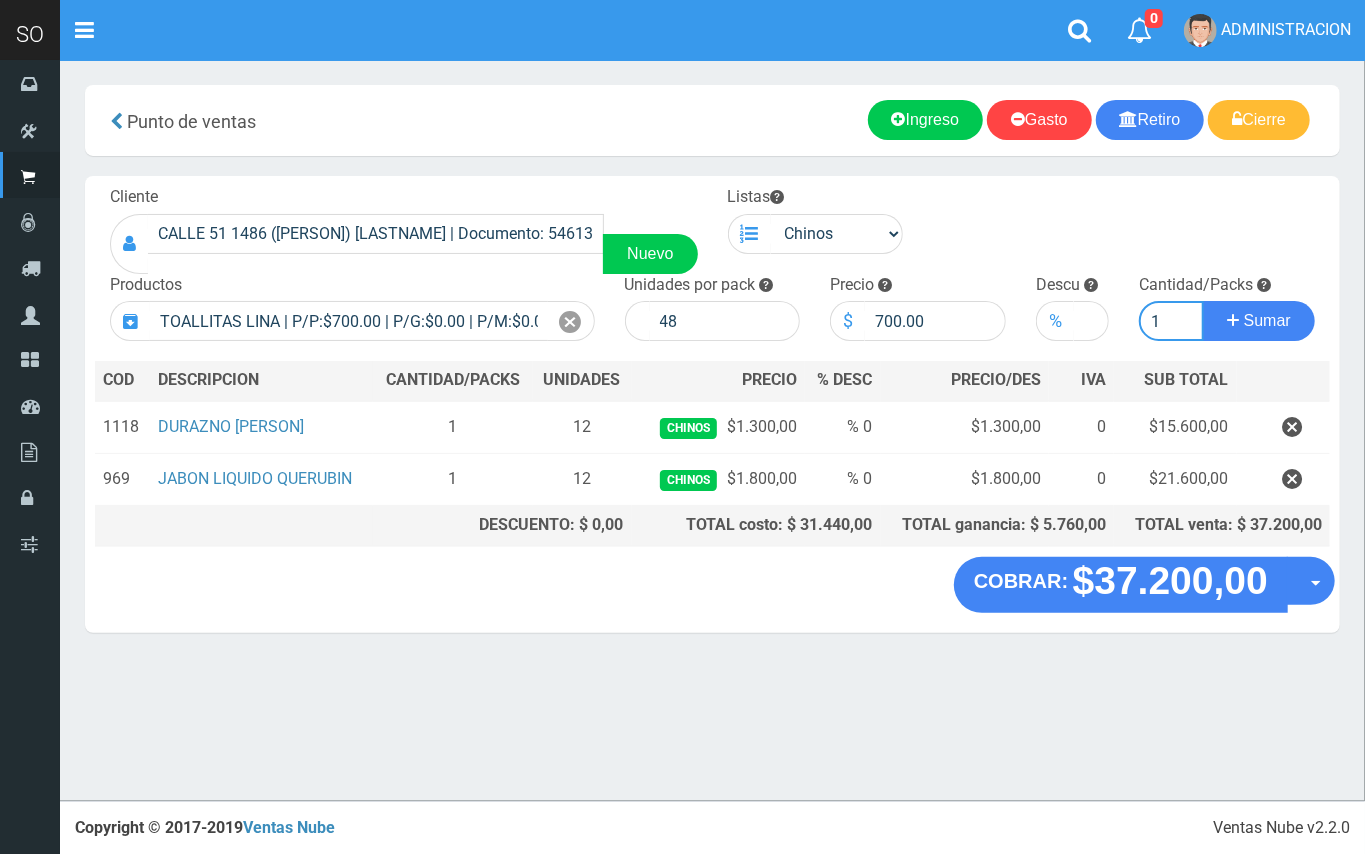 click on "Sumar" at bounding box center [1259, 321] 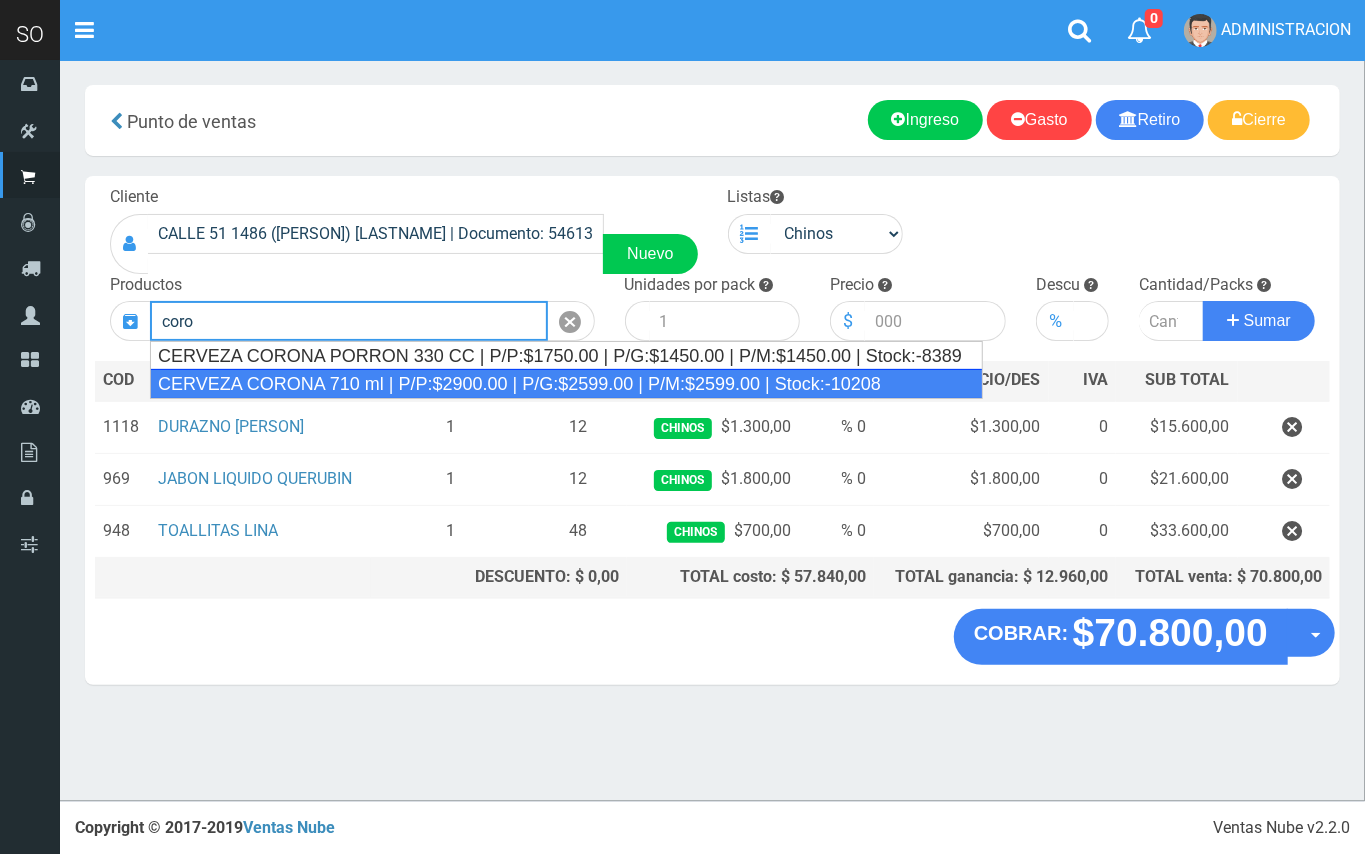 click on "CERVEZA CORONA 710 ml | P/P:$2900.00 | P/G:$2599.00 | P/M:$2599.00 | Stock:-10208" at bounding box center (566, 384) 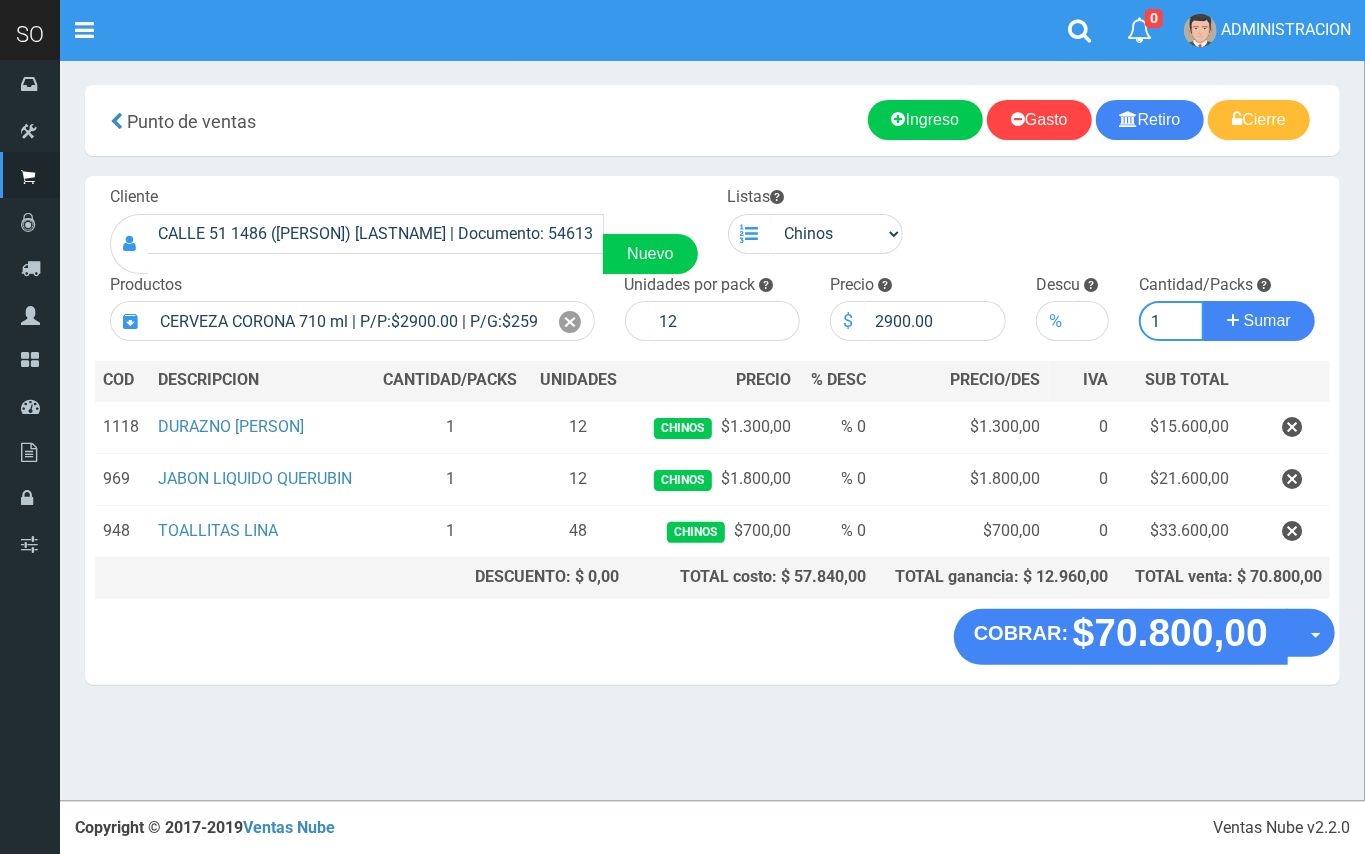 type on "1" 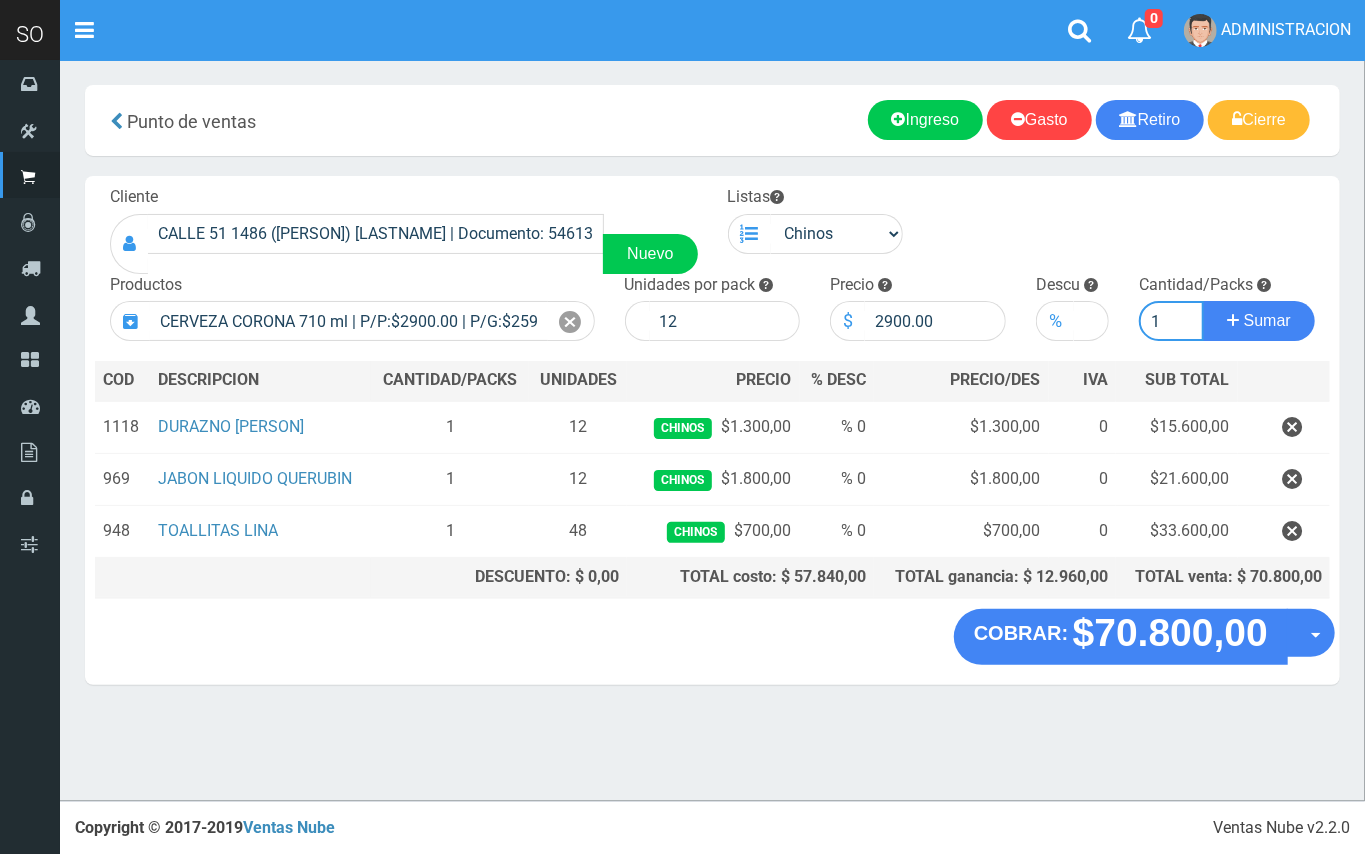 click on "Sumar" at bounding box center [1259, 321] 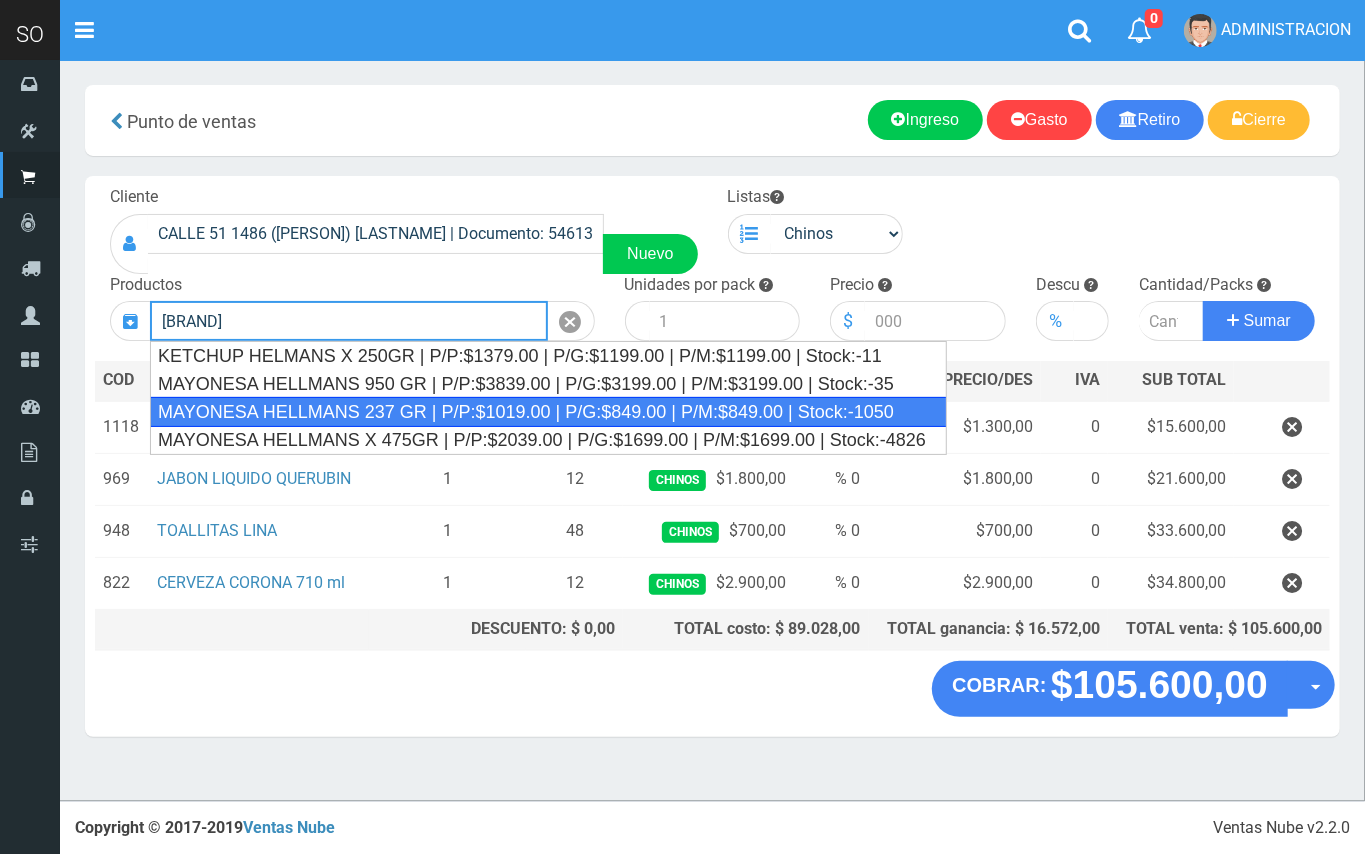 click on "MAYONESA HELLMANS 237 GR | P/P:$1019.00 | P/G:$849.00 | P/M:$849.00 | Stock:-1050" at bounding box center [548, 412] 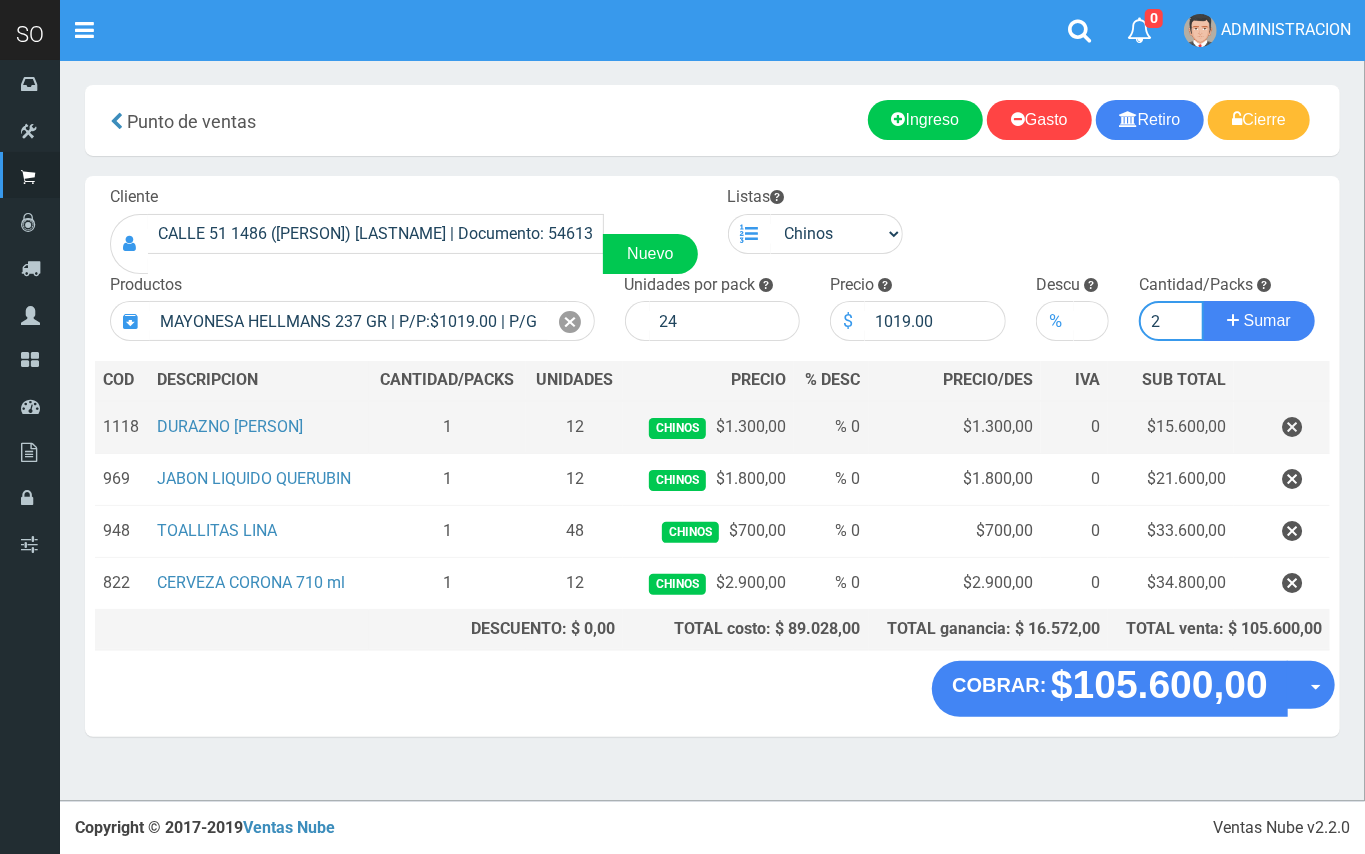 type on "2" 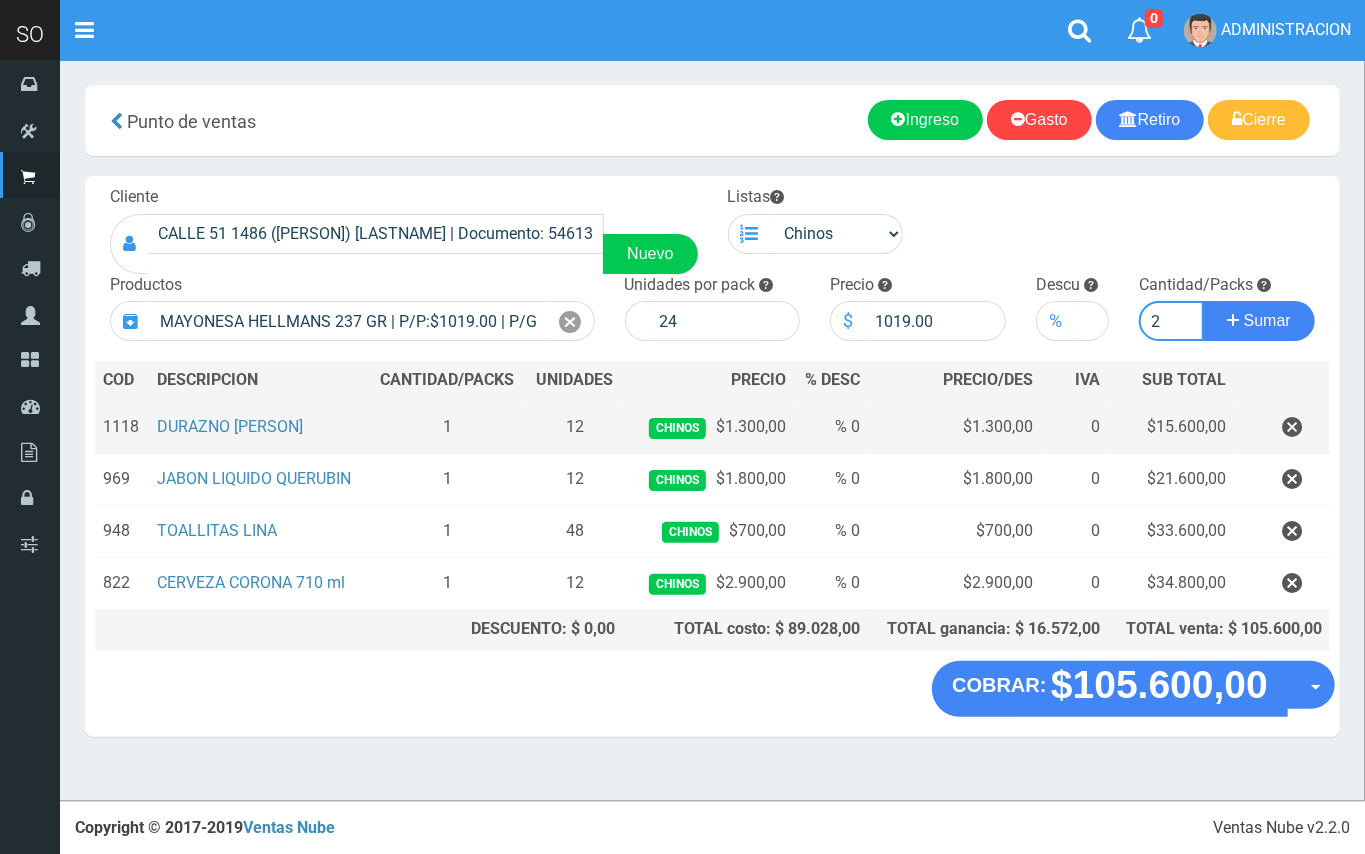 click on "Sumar" at bounding box center (1259, 321) 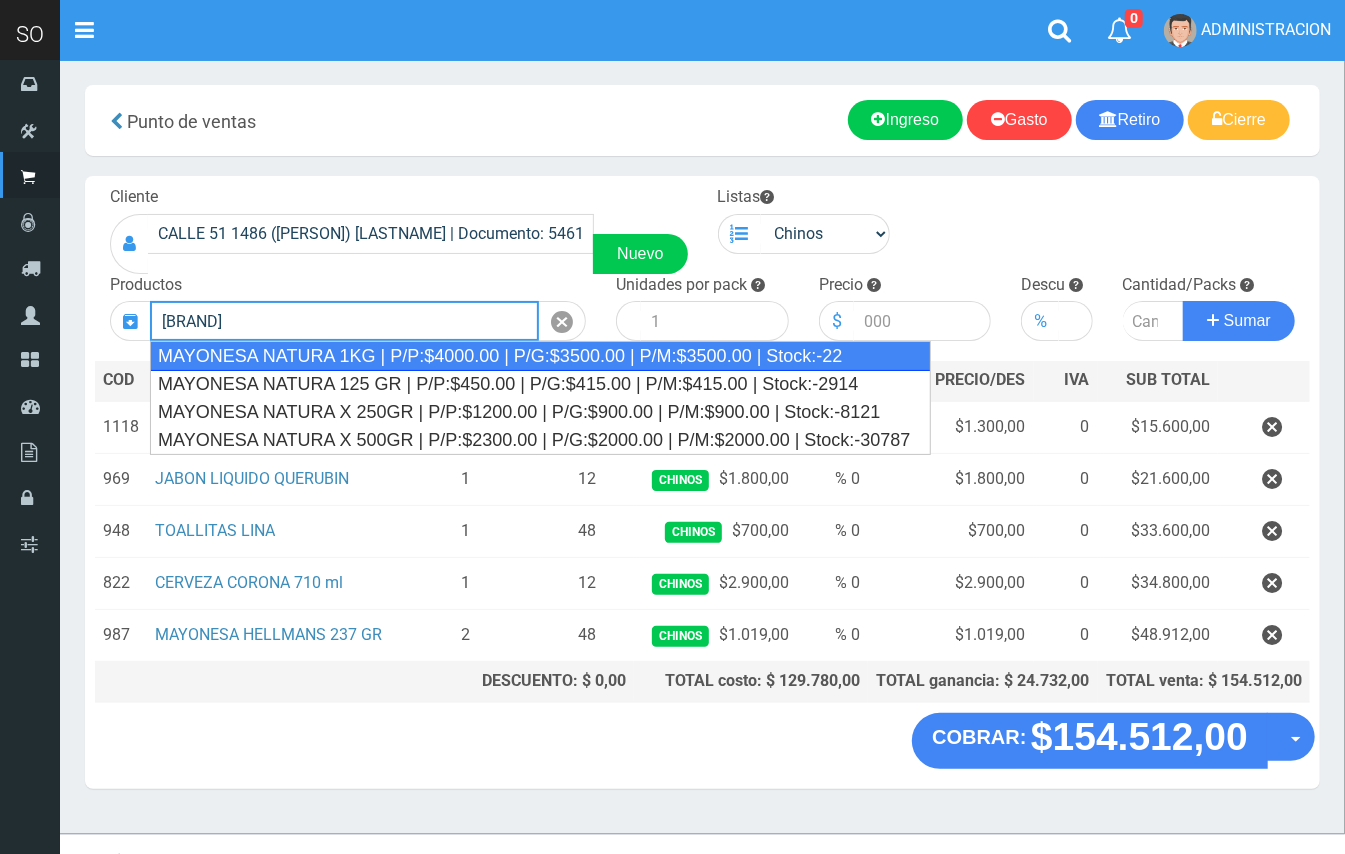 type on "natura" 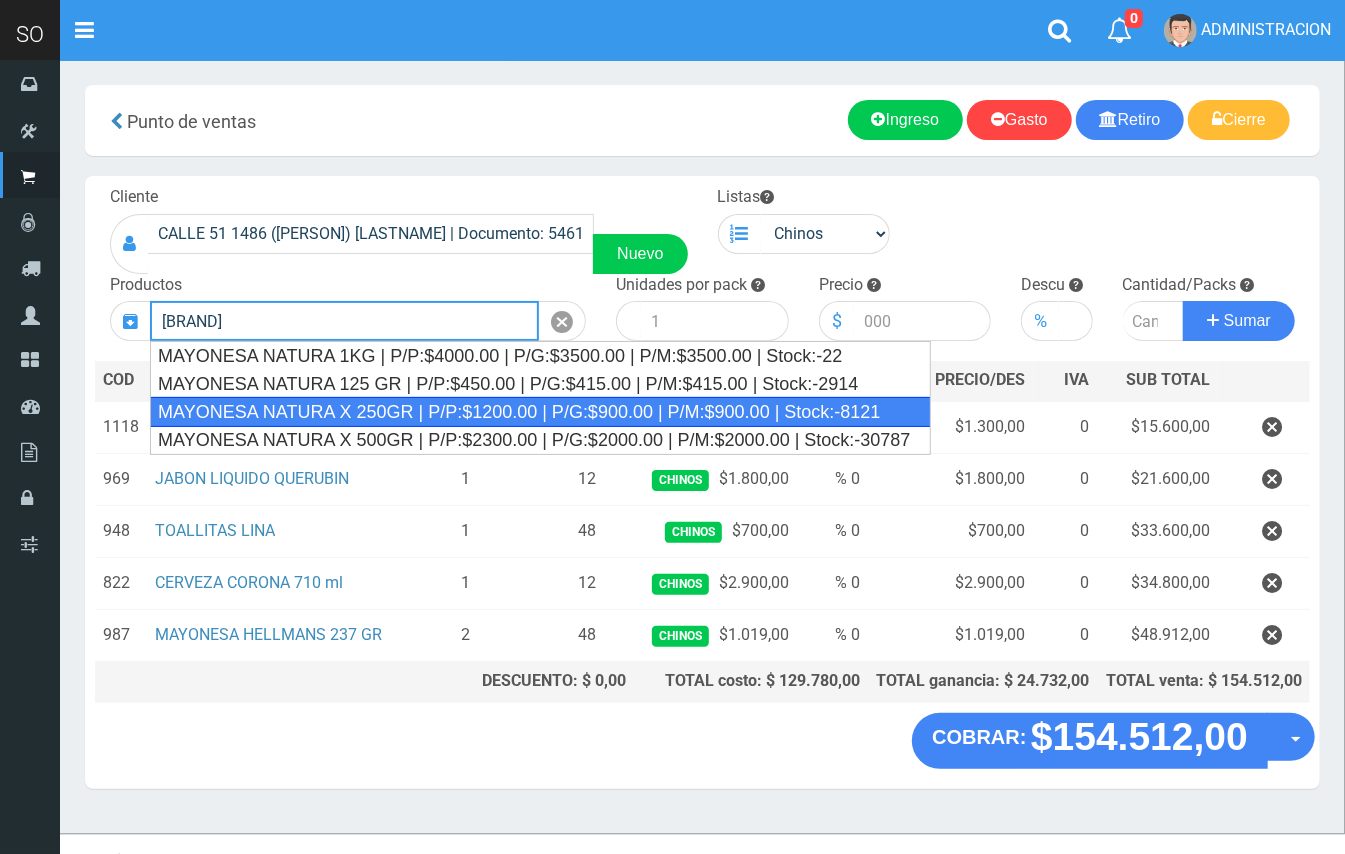 click on "MAYONESA NATURA X 250GR | P/P:$1200.00 | P/G:$900.00 | P/M:$900.00 | Stock:-8121" at bounding box center (540, 412) 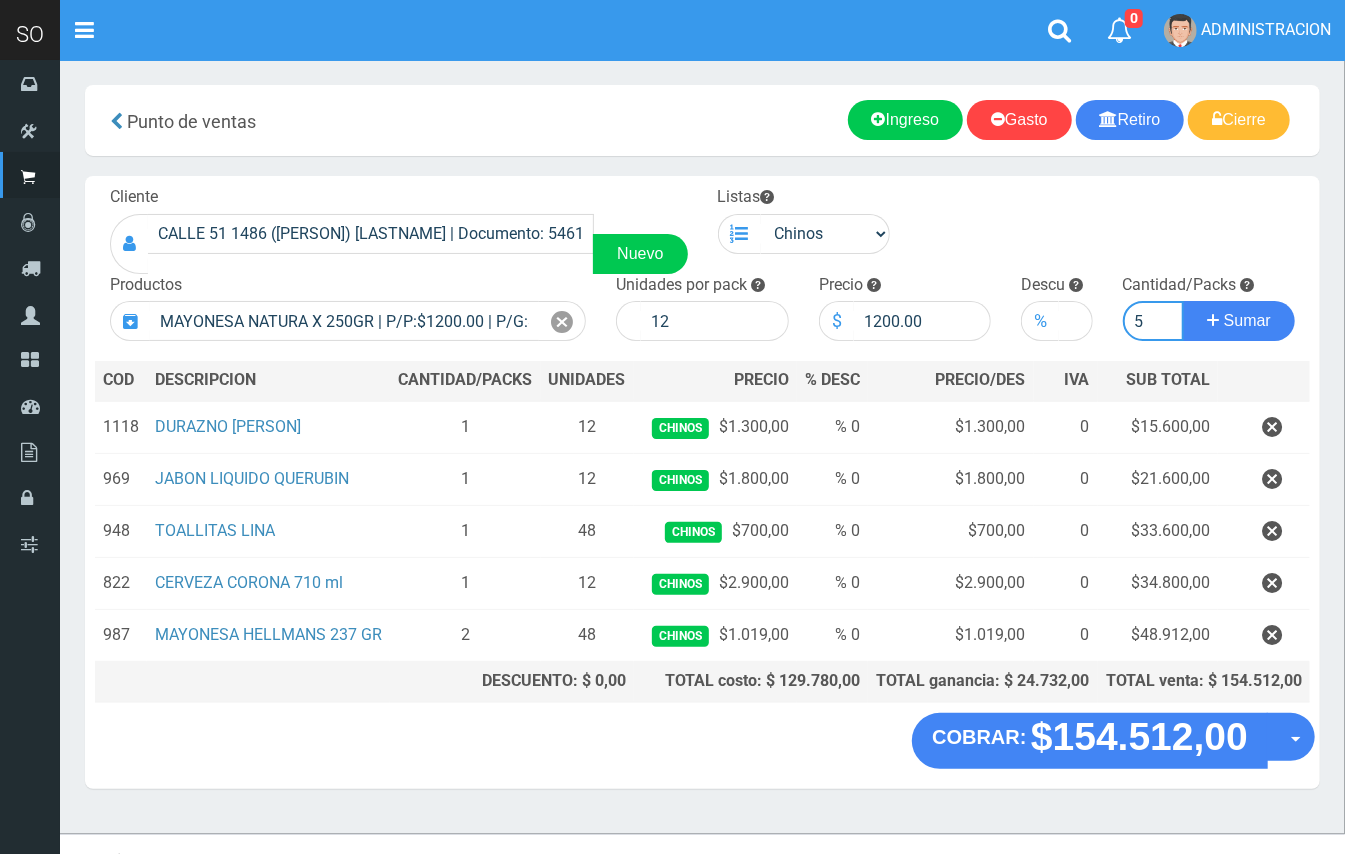 type on "5" 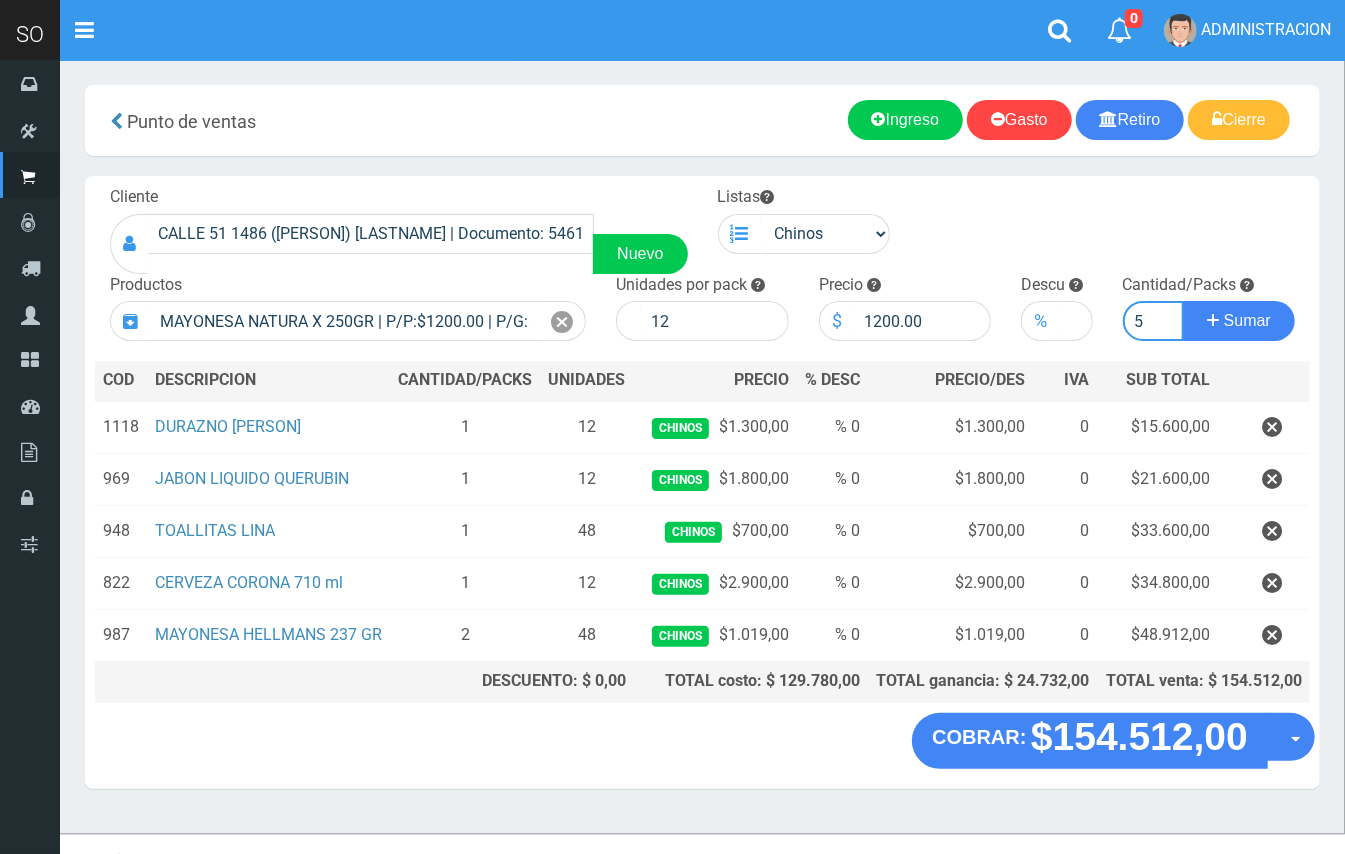 click on "Sumar" at bounding box center [1239, 321] 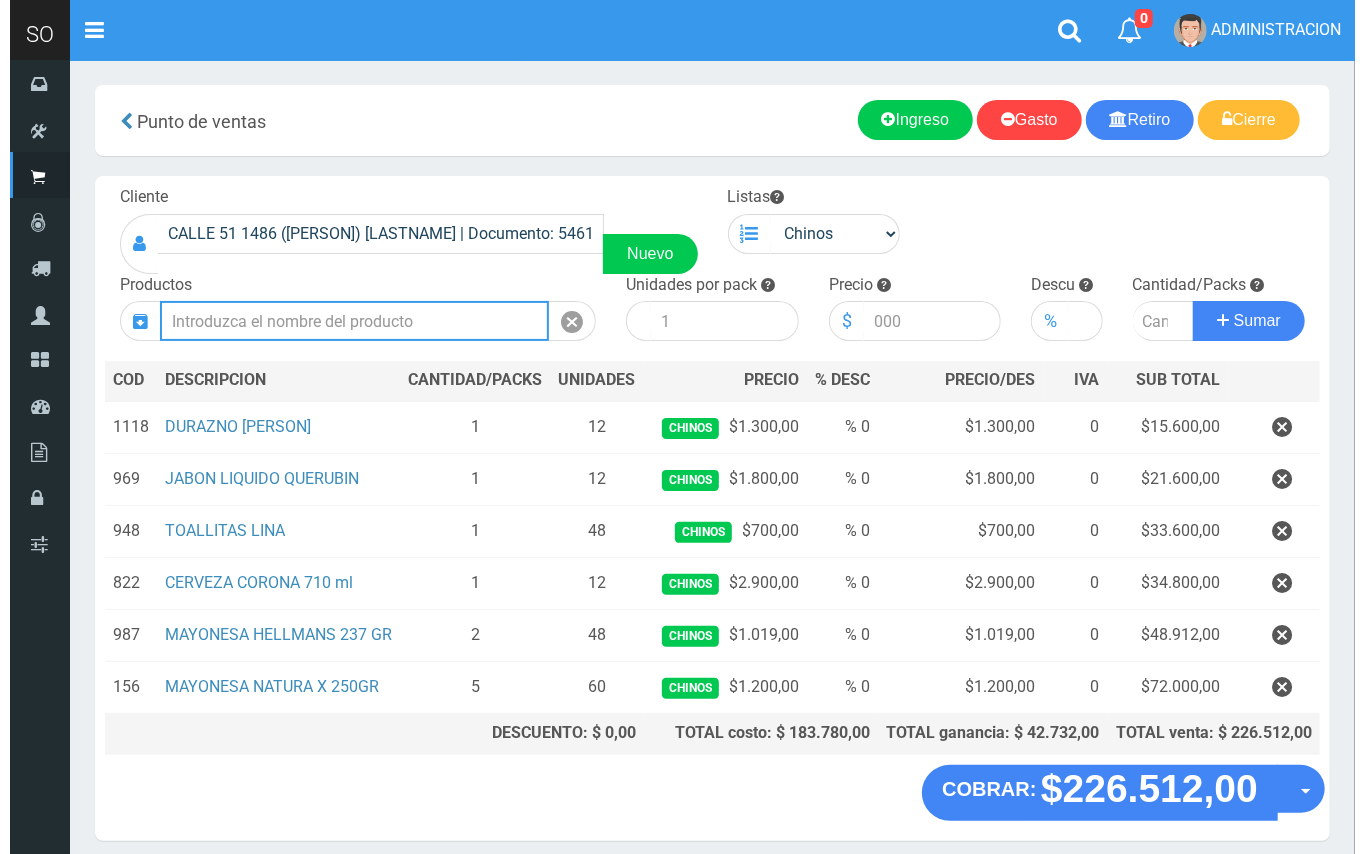 scroll, scrollTop: 78, scrollLeft: 0, axis: vertical 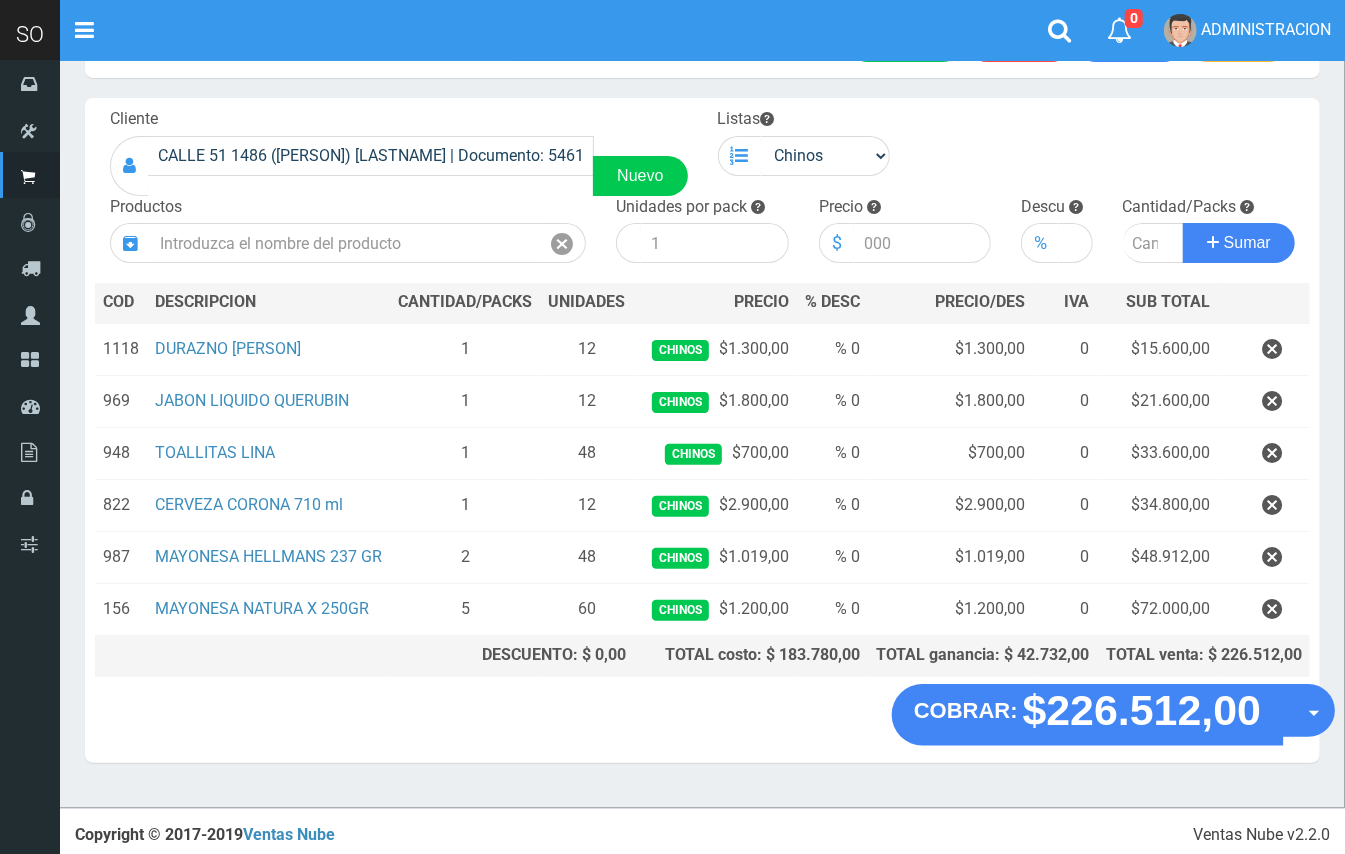 click on "Opciones" at bounding box center (1308, 710) 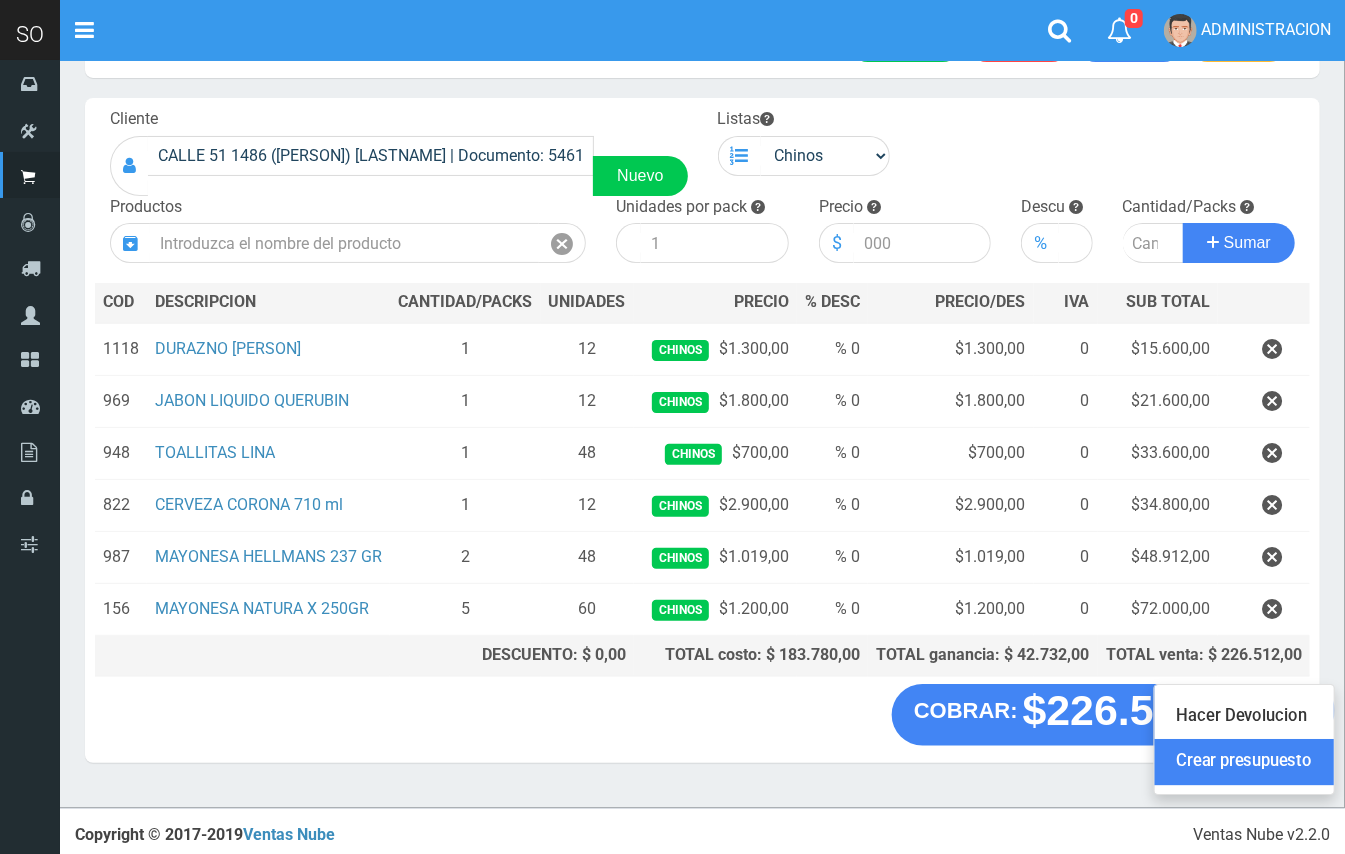 click on "Crear presupuesto" at bounding box center [1244, 763] 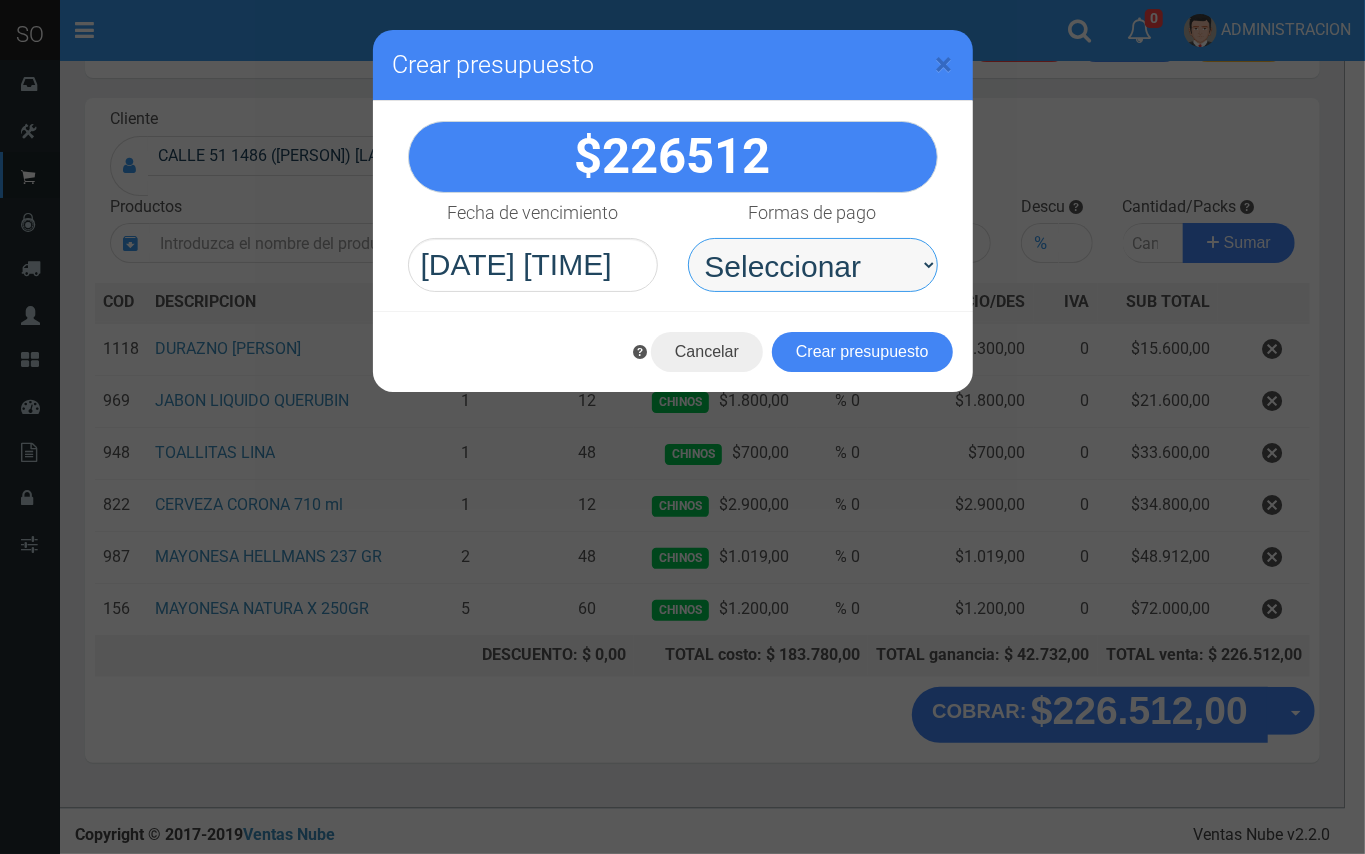 click on "Seleccionar
Efectivo
Tarjeta de Crédito
Depósito
Débito" at bounding box center (813, 265) 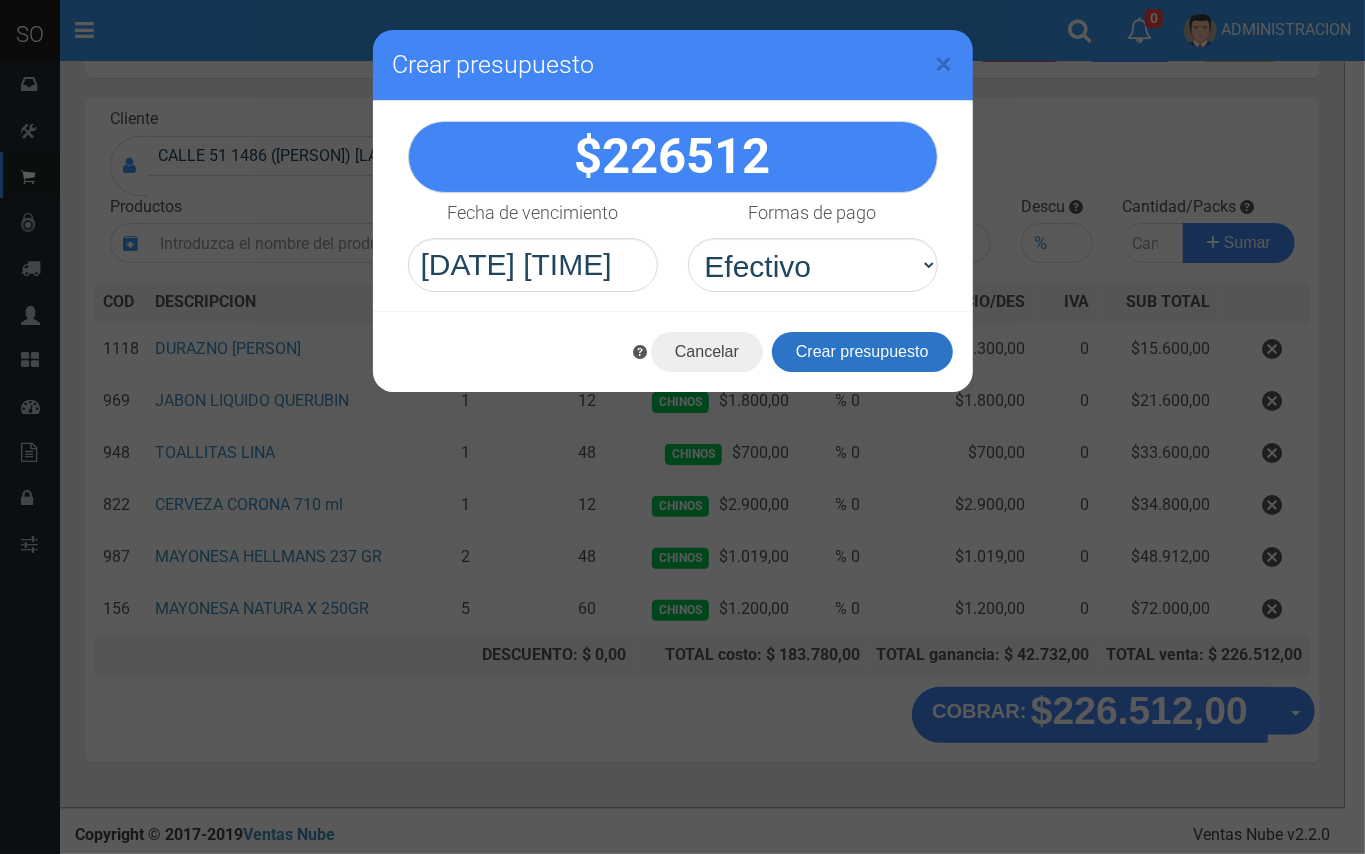 click on "Crear presupuesto" at bounding box center (862, 352) 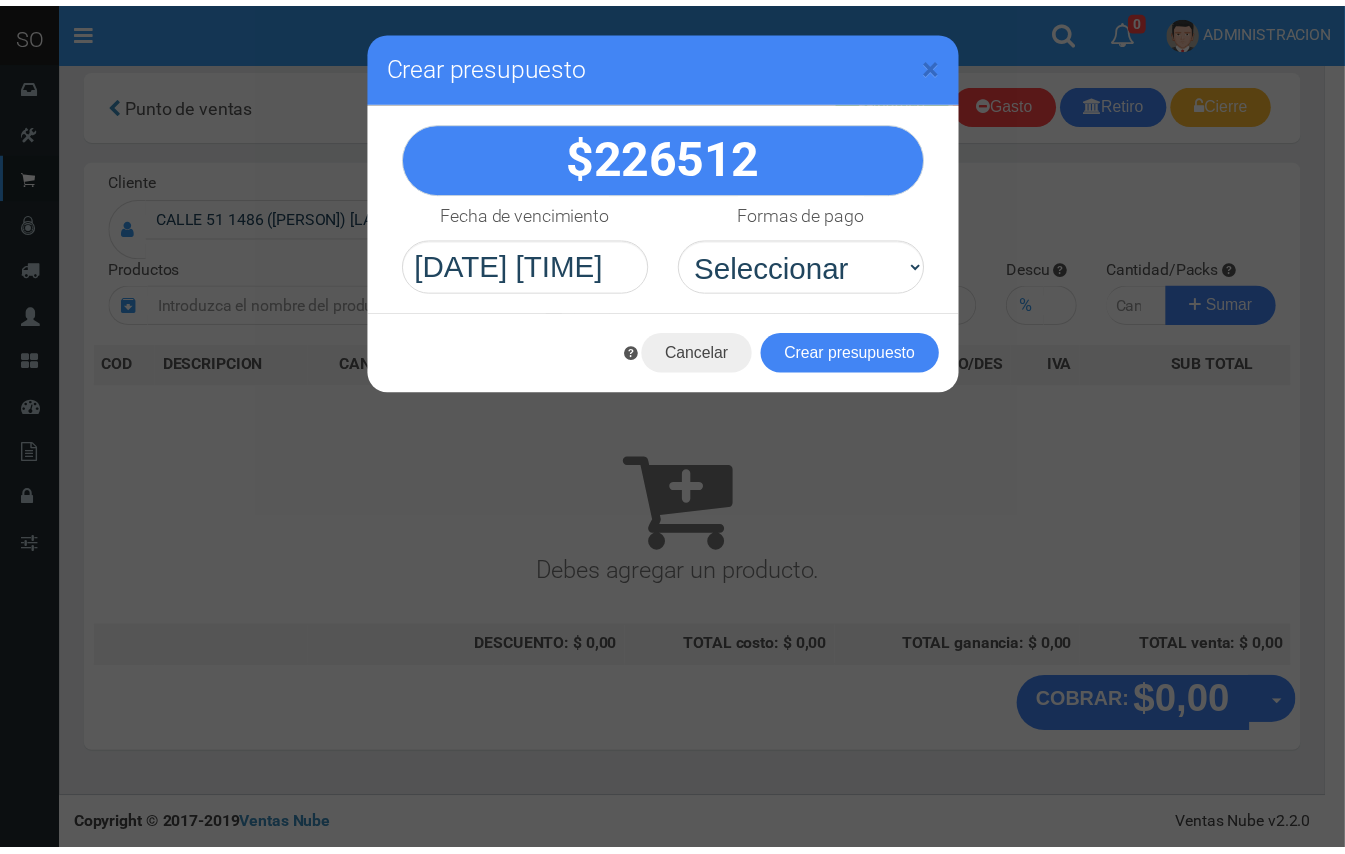 scroll, scrollTop: 6, scrollLeft: 0, axis: vertical 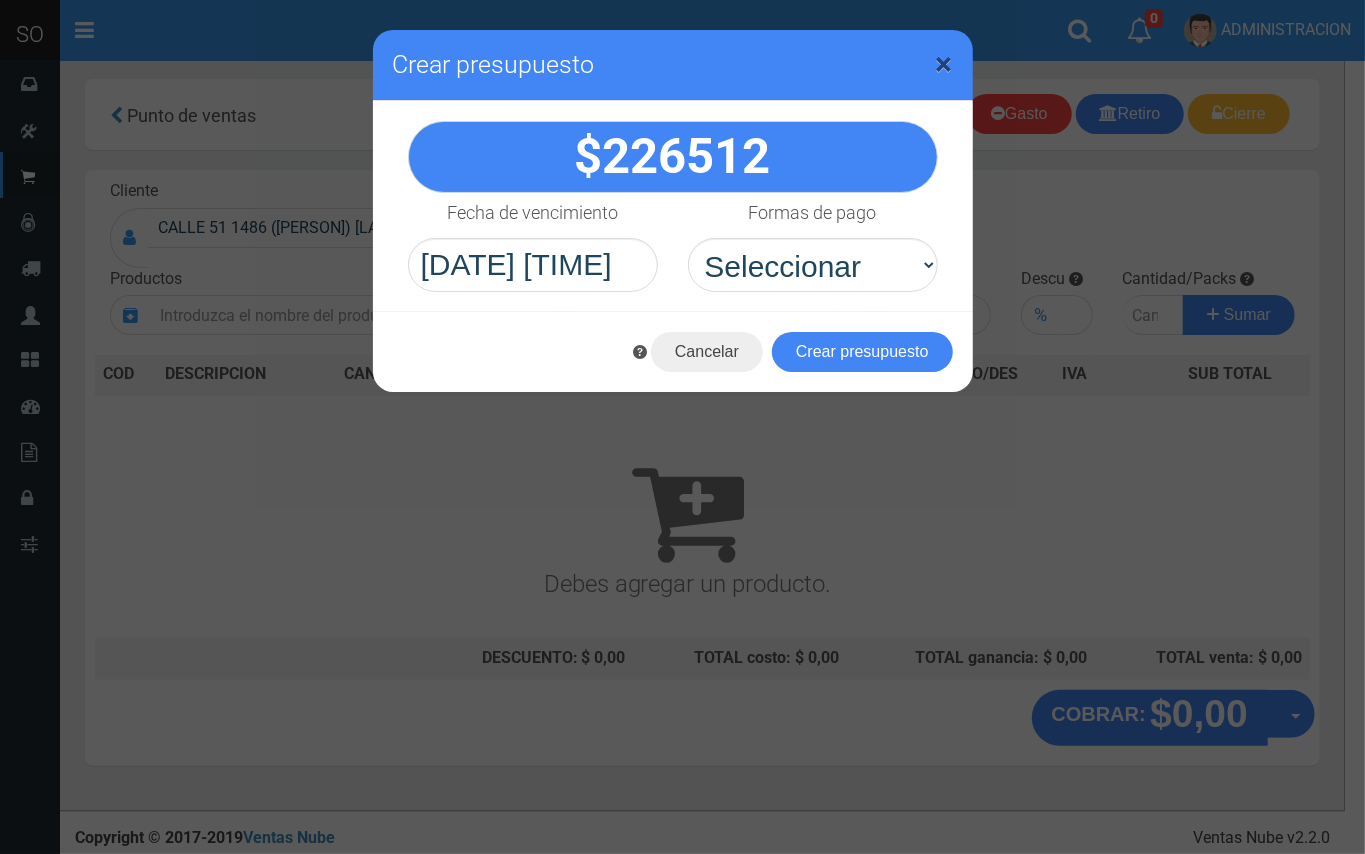 drag, startPoint x: 937, startPoint y: 62, endPoint x: 924, endPoint y: 2, distance: 61.39218 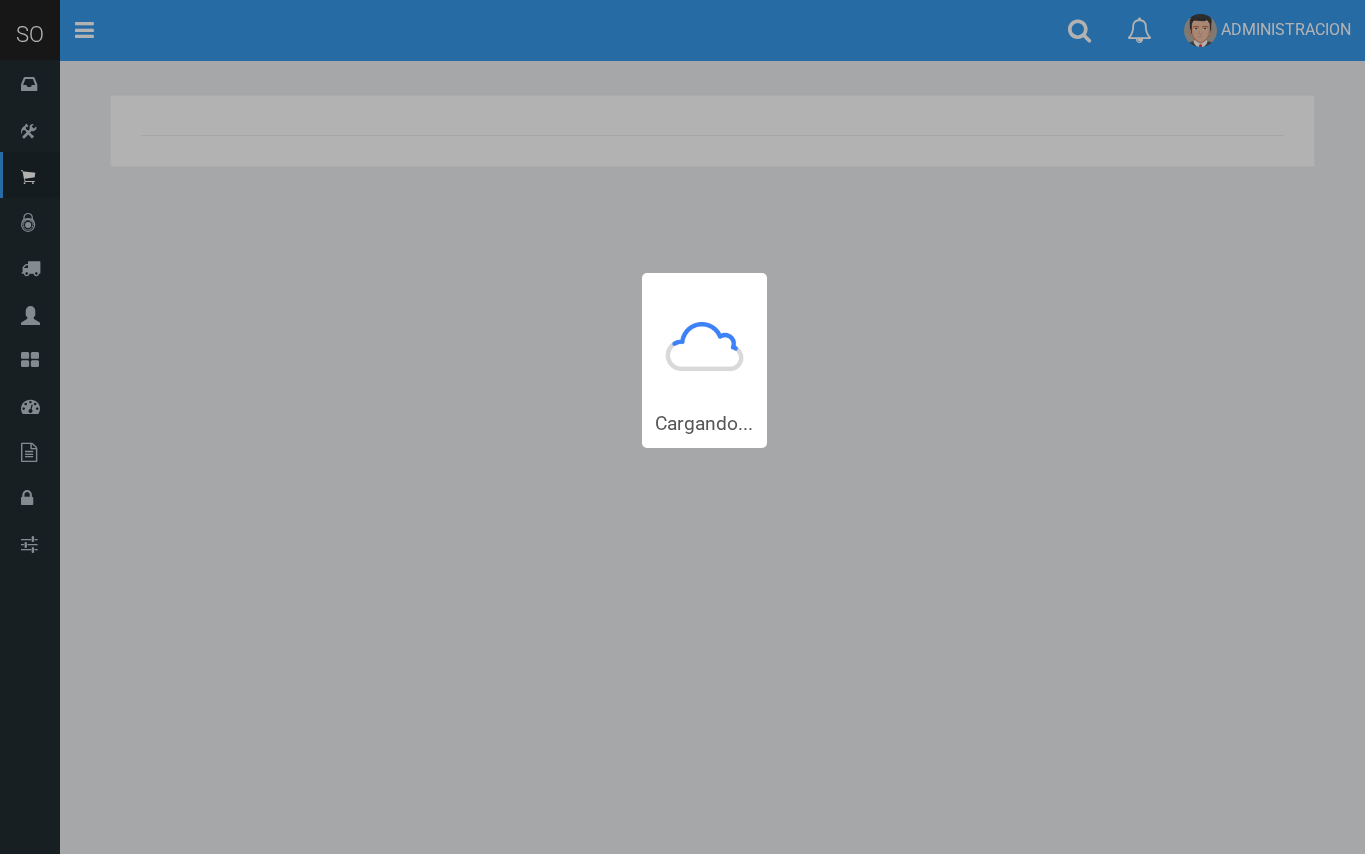 scroll, scrollTop: 0, scrollLeft: 0, axis: both 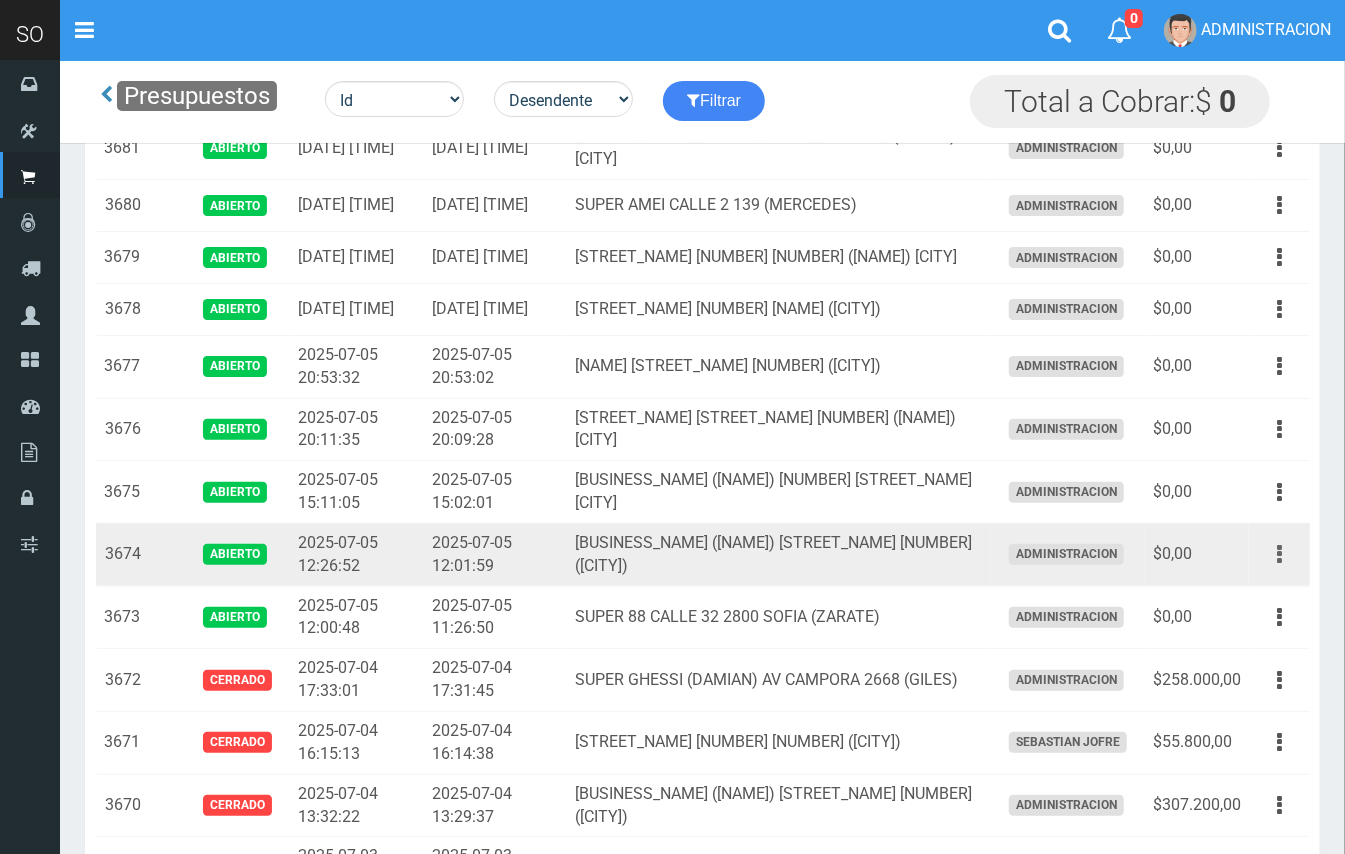 click at bounding box center [1279, 90] 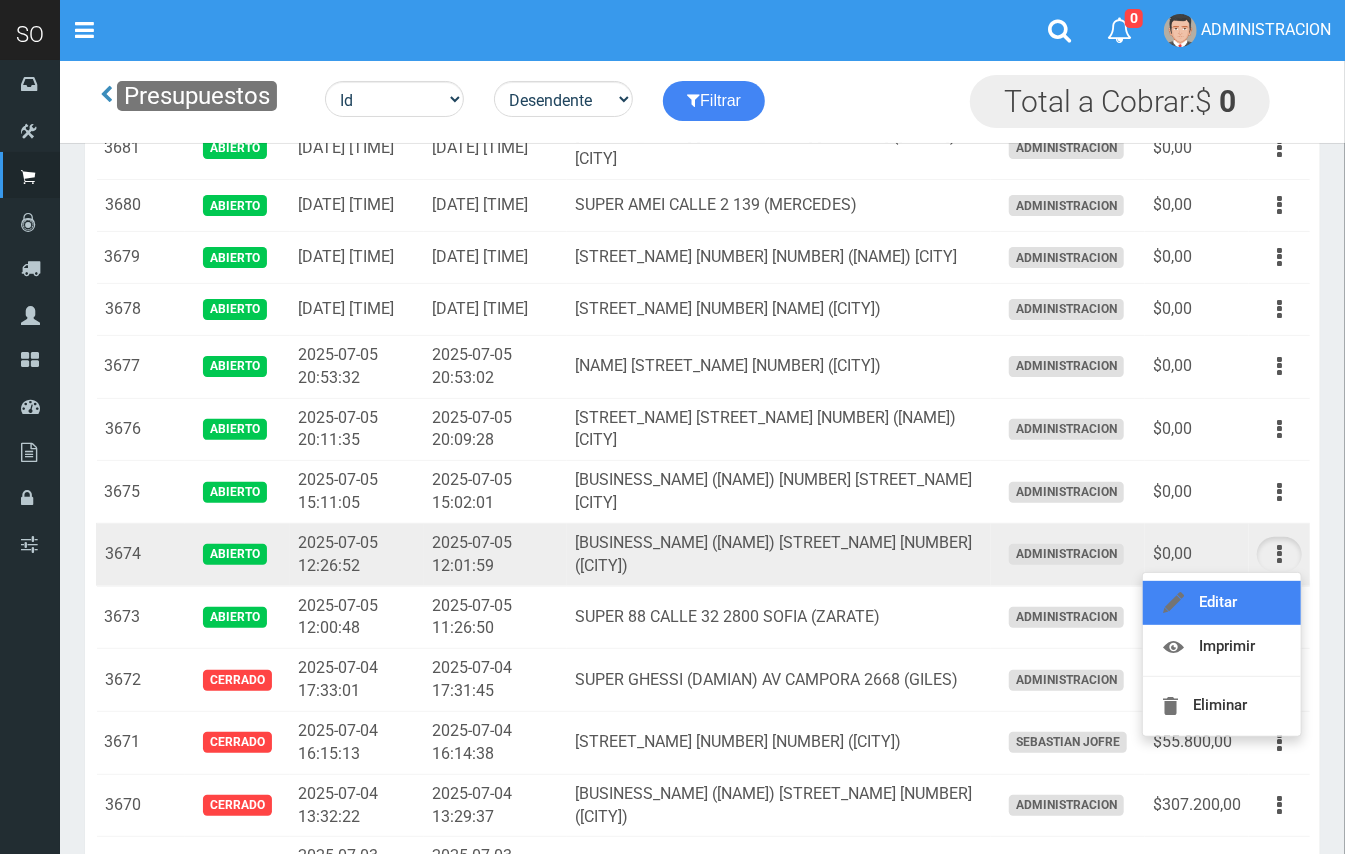 click on "Editar" at bounding box center [1222, 603] 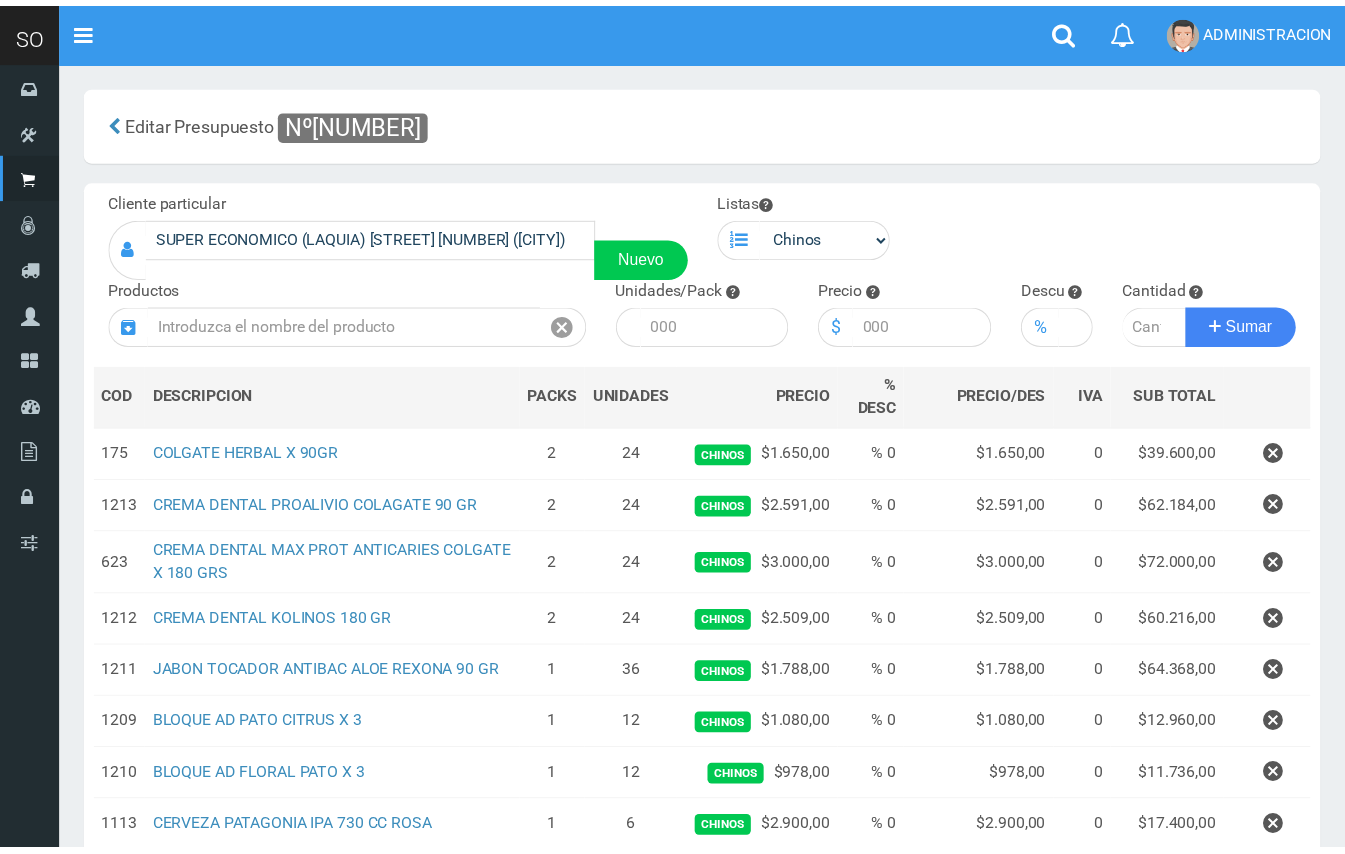 scroll, scrollTop: 0, scrollLeft: 0, axis: both 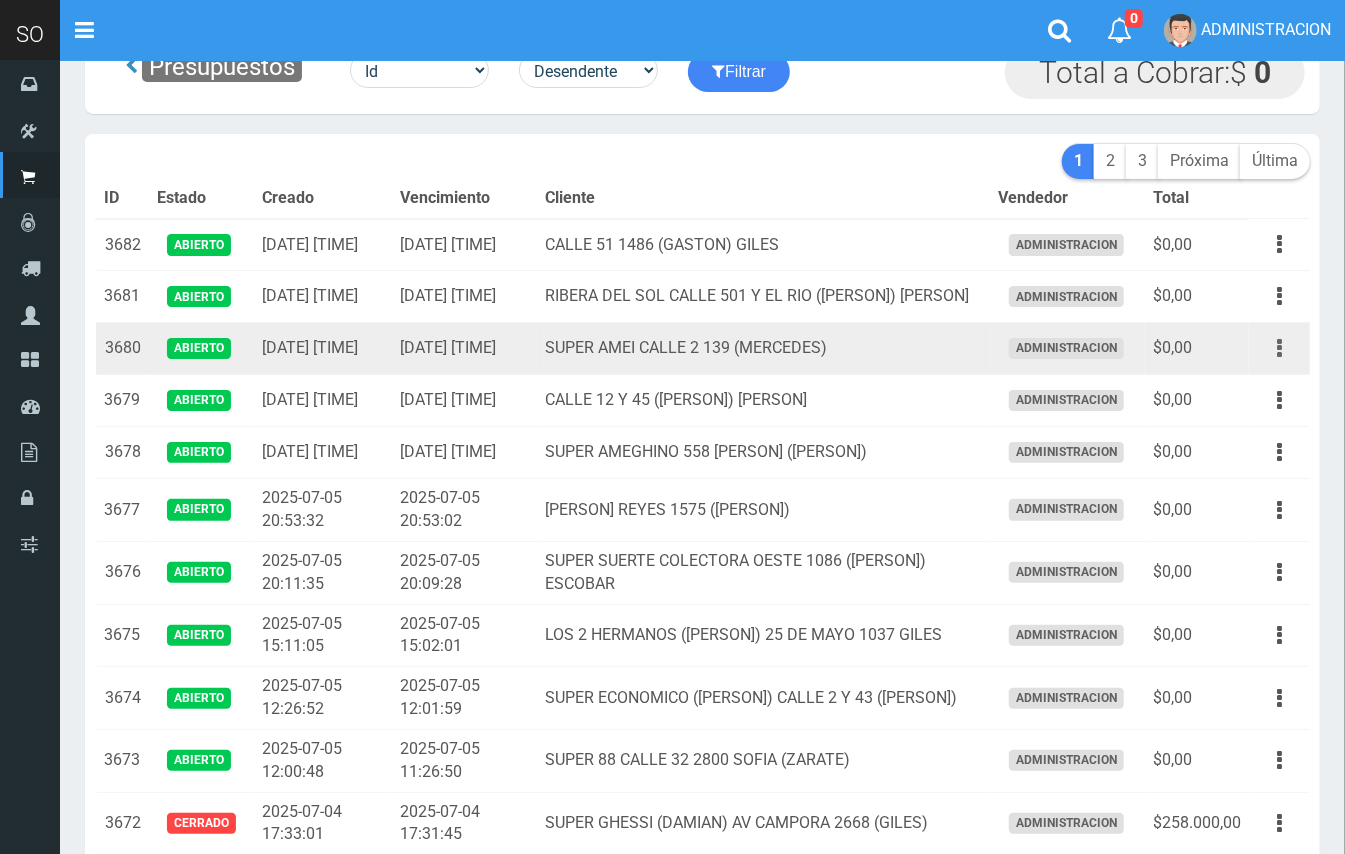 click at bounding box center [1279, 244] 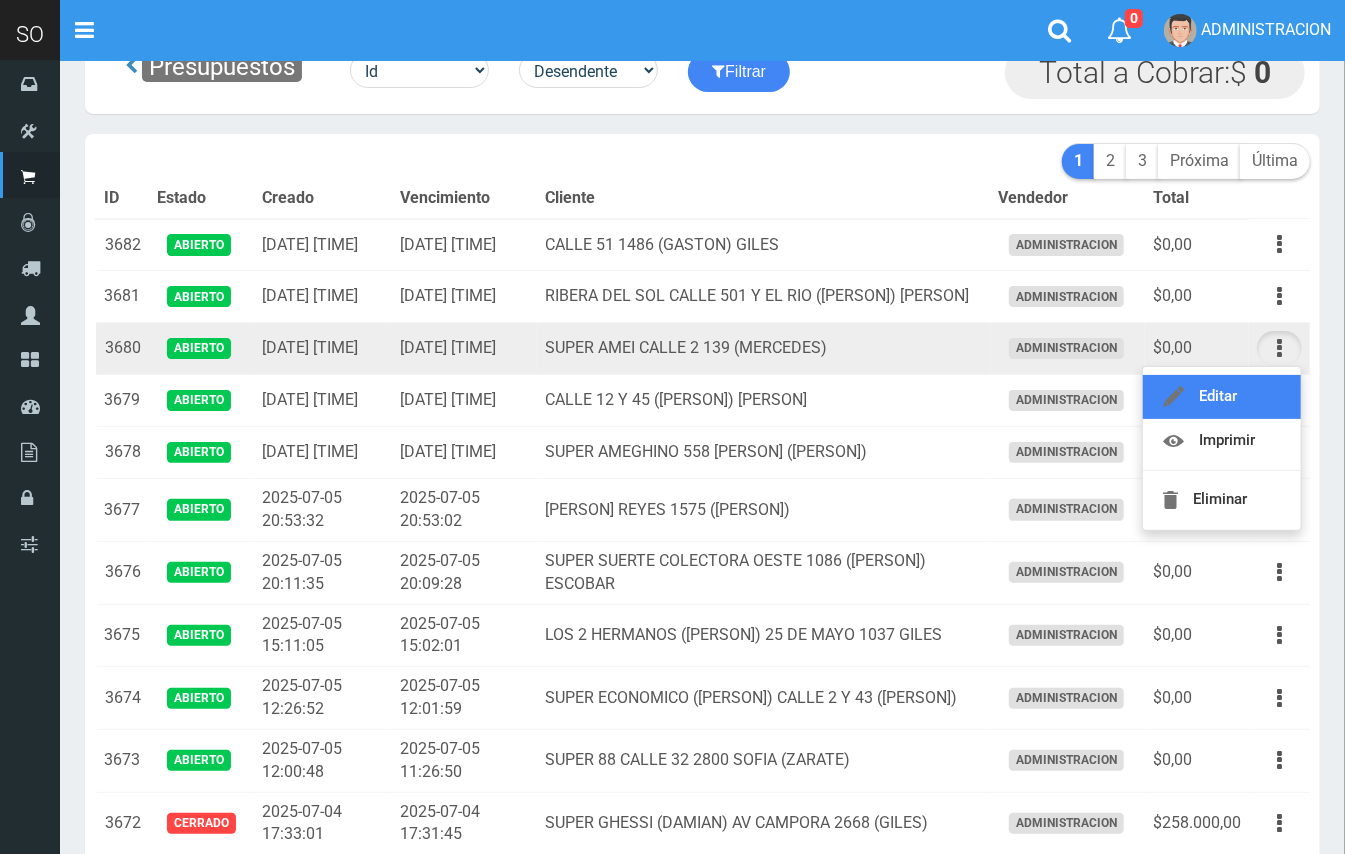 click on "Editar" at bounding box center (1222, 397) 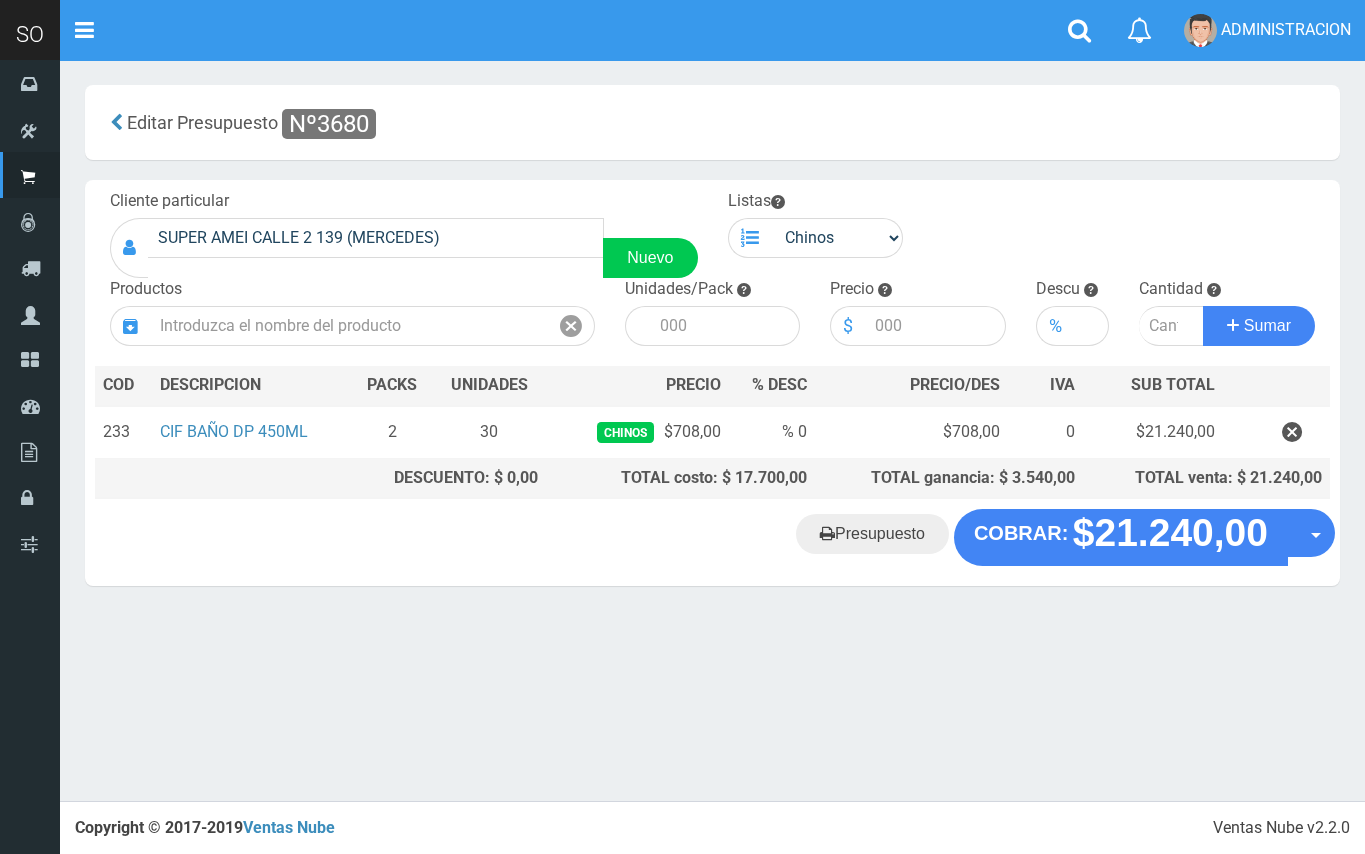 scroll, scrollTop: 0, scrollLeft: 0, axis: both 